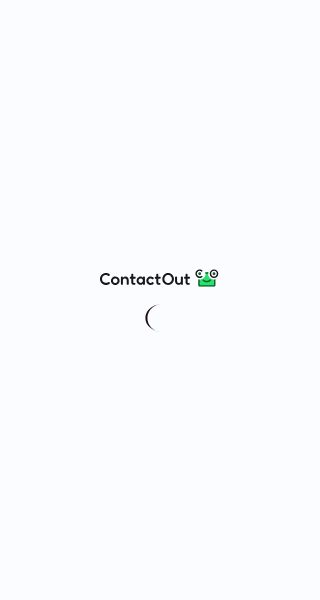 scroll, scrollTop: 0, scrollLeft: 0, axis: both 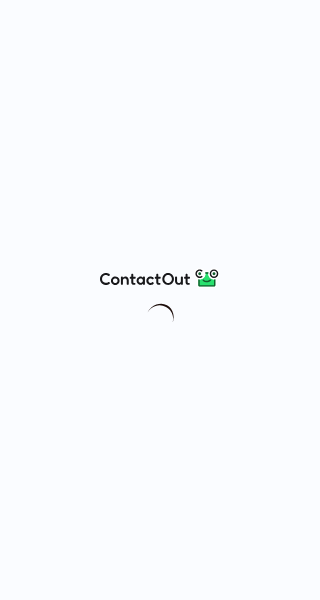 click at bounding box center [160, 300] 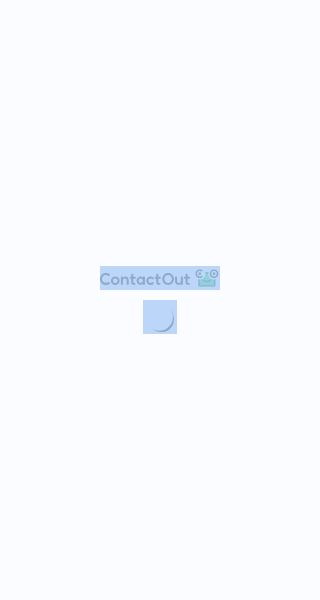 click at bounding box center [160, 300] 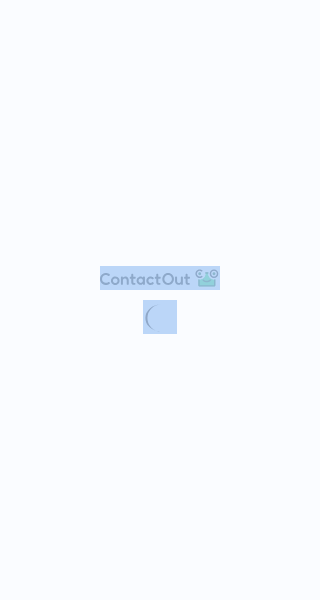 click at bounding box center [160, 300] 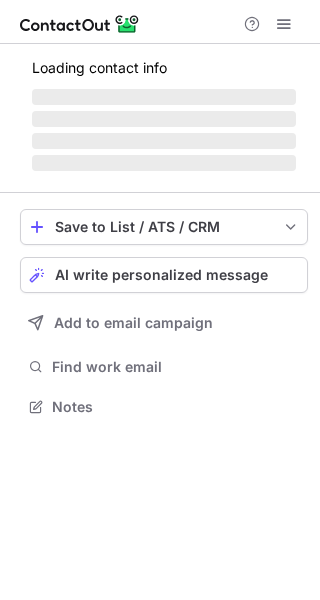 scroll, scrollTop: 10, scrollLeft: 10, axis: both 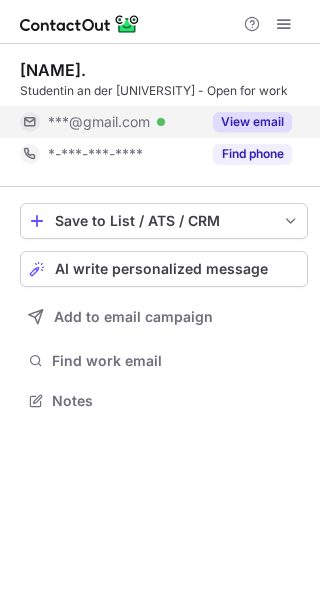 click on "View email" at bounding box center (252, 122) 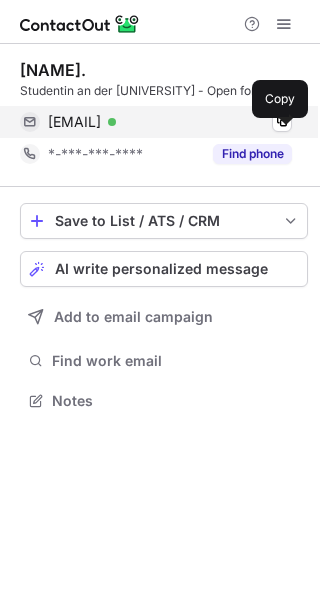 click on "hannahrackerman@gmail.com" at bounding box center [74, 122] 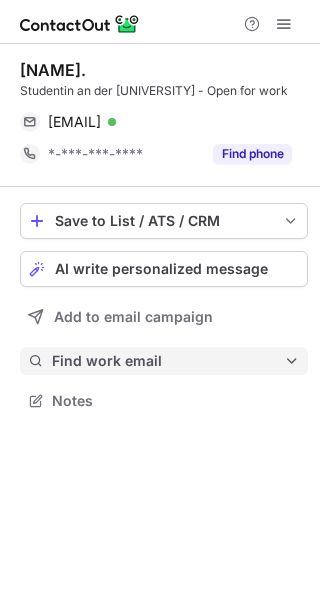 click on "Find work email" at bounding box center [168, 361] 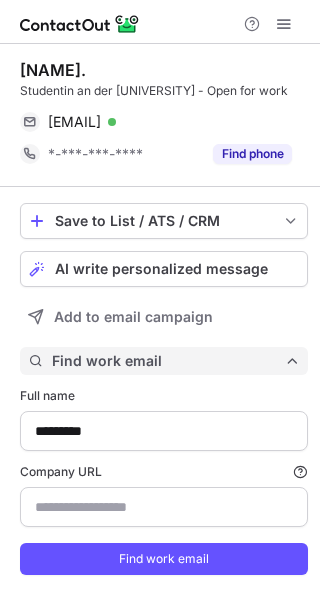 scroll, scrollTop: 10, scrollLeft: 10, axis: both 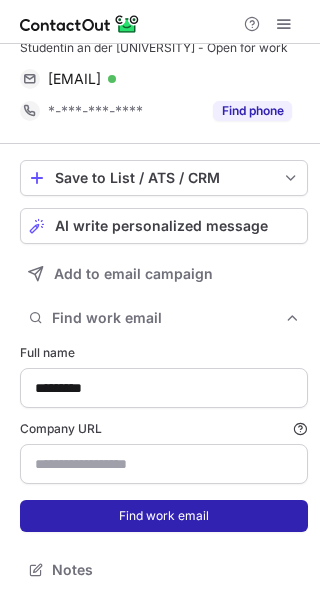 click on "Find work email" at bounding box center [164, 516] 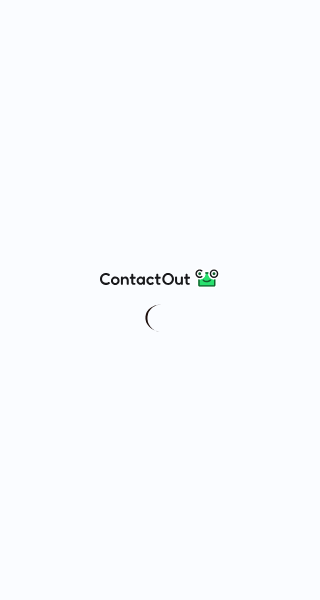 scroll, scrollTop: 0, scrollLeft: 0, axis: both 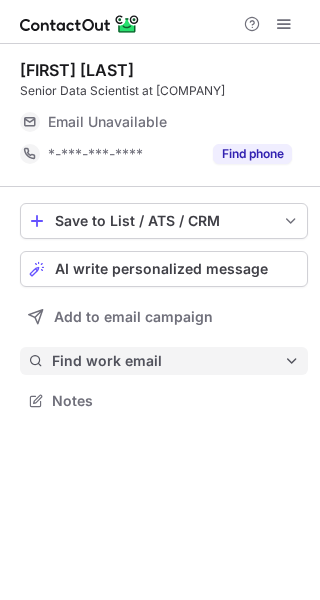 click on "Find work email" at bounding box center [168, 361] 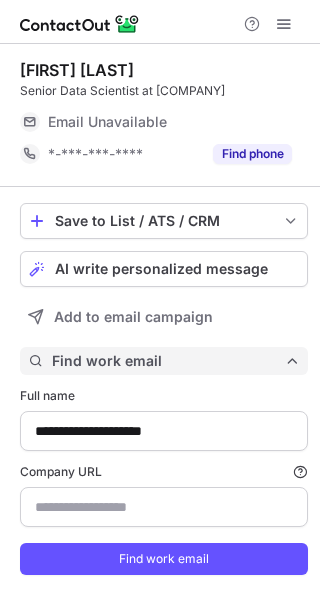 scroll, scrollTop: 10, scrollLeft: 10, axis: both 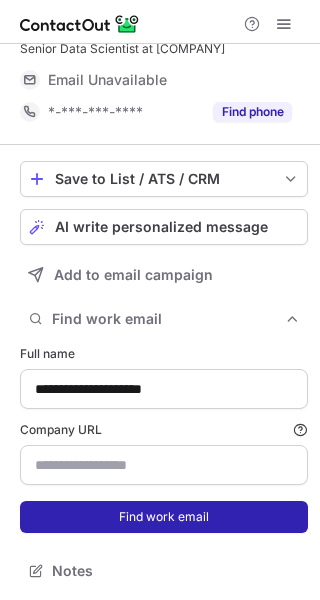 click on "Find work email" at bounding box center (164, 517) 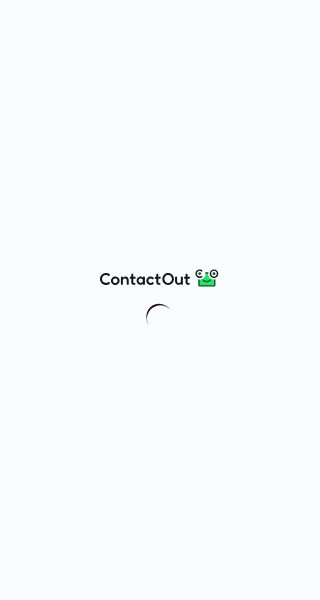 scroll, scrollTop: 0, scrollLeft: 0, axis: both 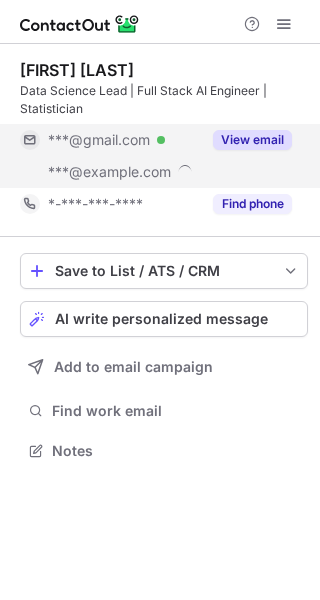 click on "View email" at bounding box center [252, 140] 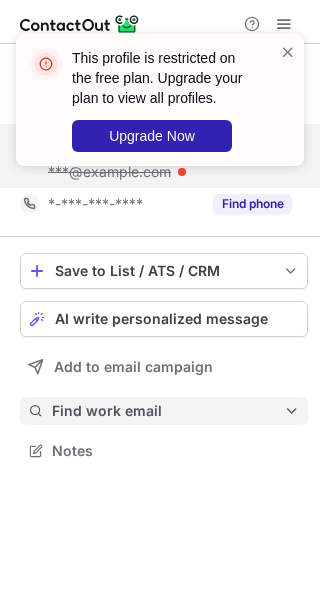 click on "Find work email" at bounding box center [168, 411] 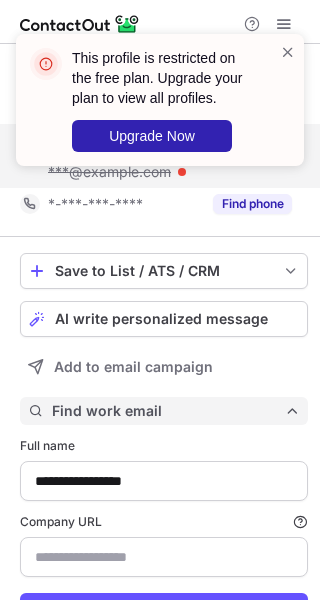 scroll, scrollTop: 10, scrollLeft: 10, axis: both 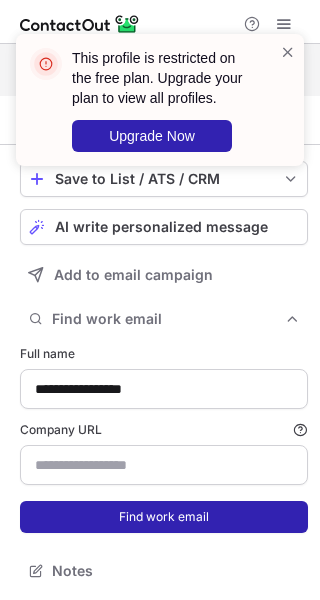 click on "Find work email" at bounding box center (164, 517) 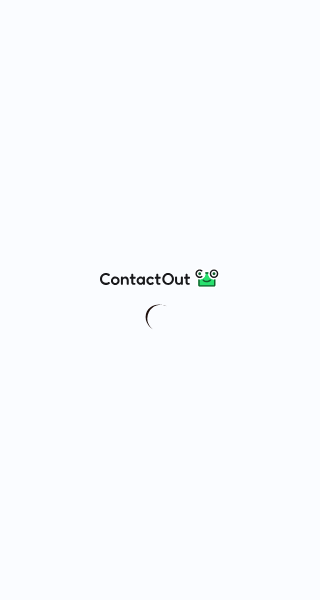 scroll, scrollTop: 0, scrollLeft: 0, axis: both 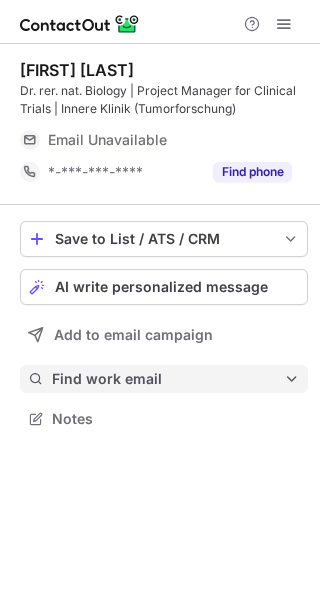 click on "Find work email" at bounding box center [168, 379] 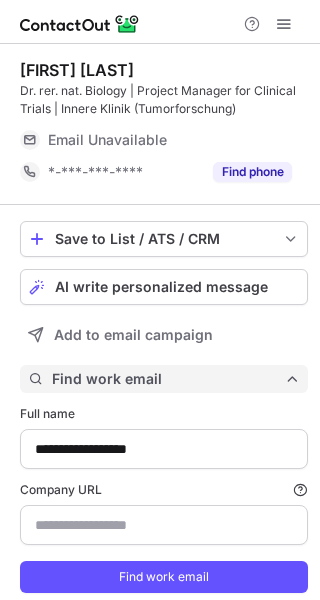 scroll, scrollTop: 60, scrollLeft: 0, axis: vertical 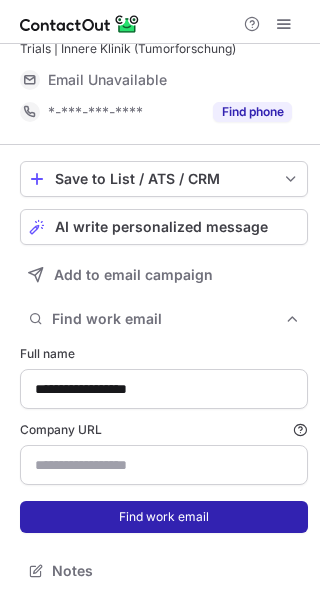 click on "Find work email" at bounding box center [164, 517] 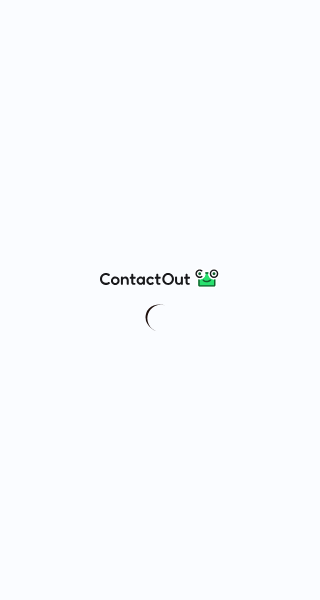 scroll, scrollTop: 0, scrollLeft: 0, axis: both 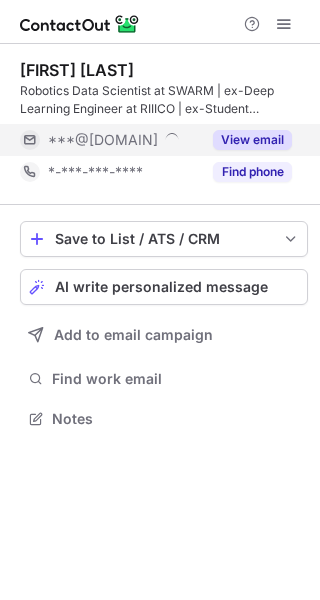 click on "View email" at bounding box center (252, 140) 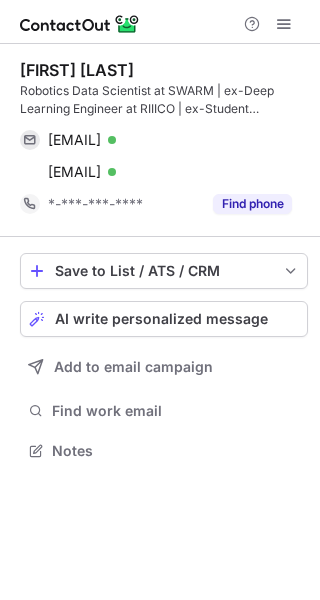 scroll, scrollTop: 10, scrollLeft: 10, axis: both 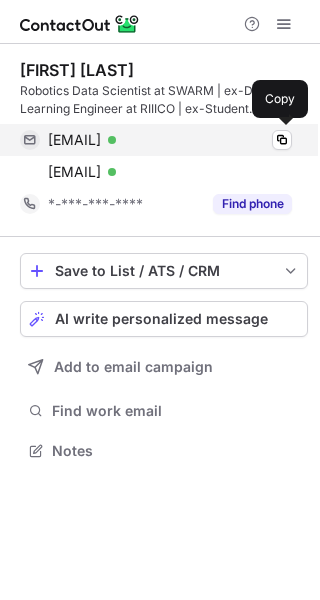 click on "rahul.sivva@riiico.com Verified Copy" at bounding box center (156, 140) 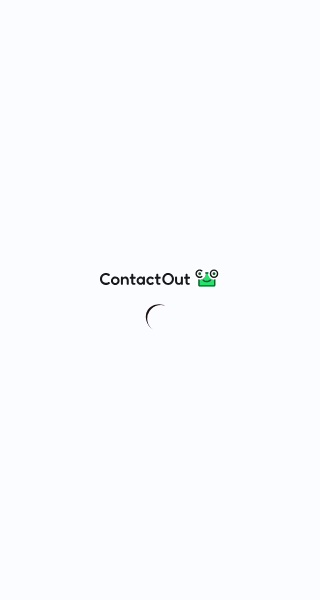 scroll, scrollTop: 0, scrollLeft: 0, axis: both 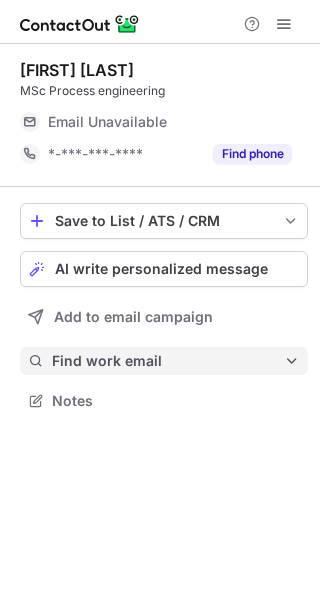 click on "Find work email" at bounding box center [168, 361] 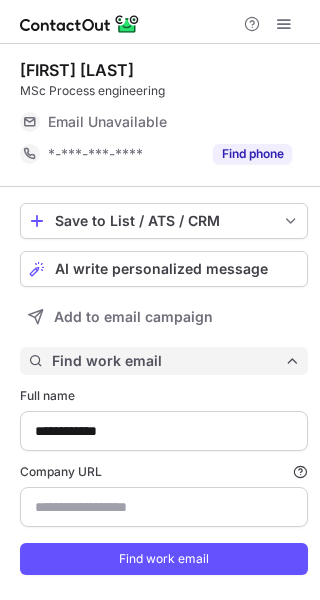 scroll, scrollTop: 42, scrollLeft: 0, axis: vertical 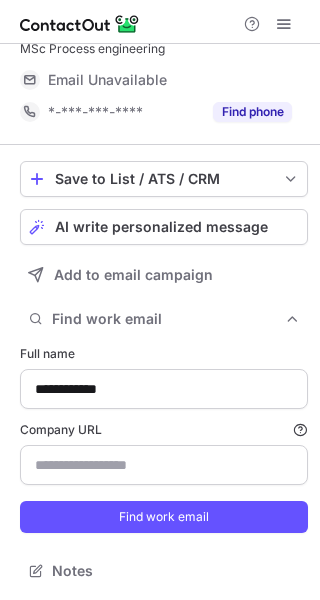 click on "**********" at bounding box center (164, 439) 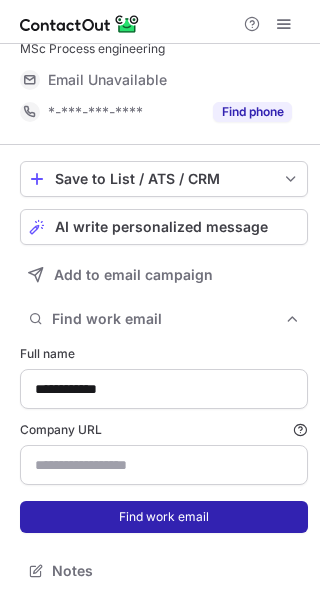 click on "Find work email" at bounding box center (164, 517) 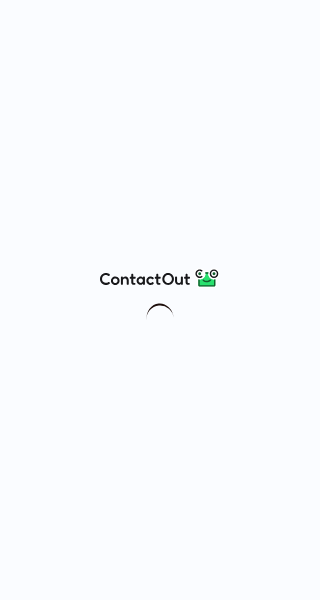 scroll, scrollTop: 0, scrollLeft: 0, axis: both 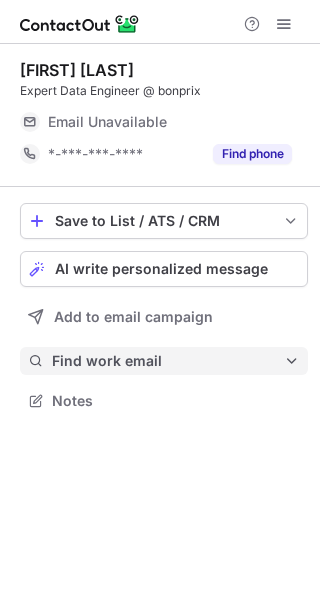click on "Find work email" at bounding box center [168, 361] 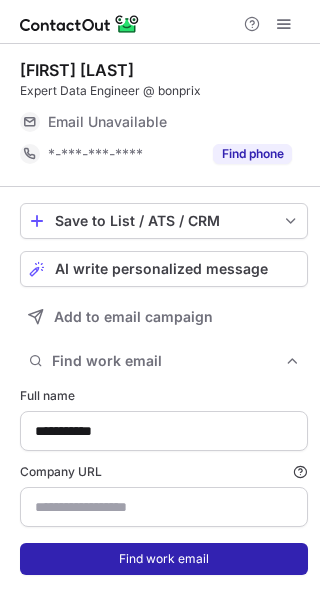 click on "Find work email" at bounding box center (164, 559) 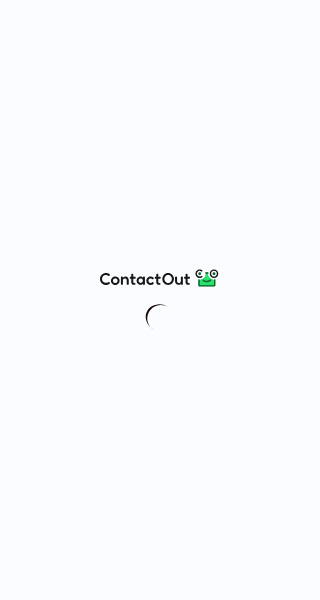 scroll, scrollTop: 0, scrollLeft: 0, axis: both 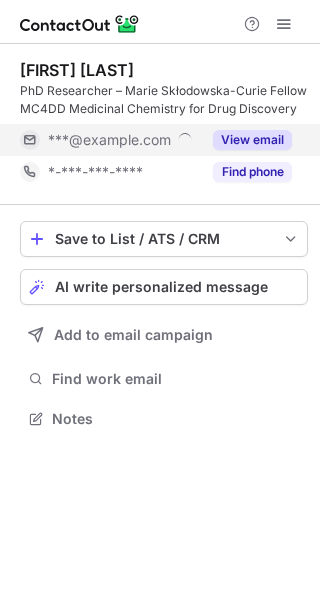click on "View email" at bounding box center (252, 140) 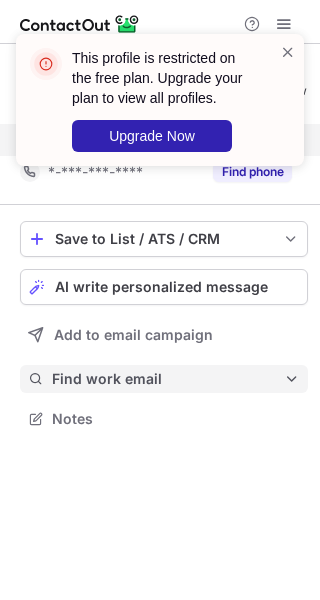 click on "Find work email" at bounding box center [164, 379] 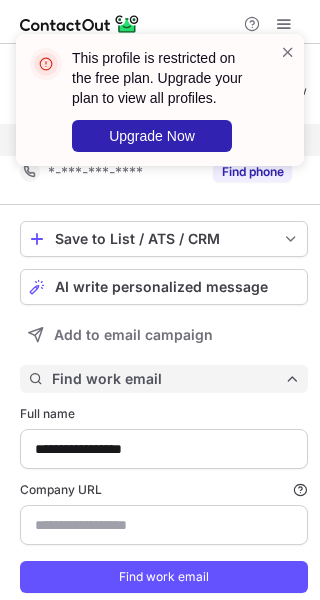 scroll, scrollTop: 60, scrollLeft: 0, axis: vertical 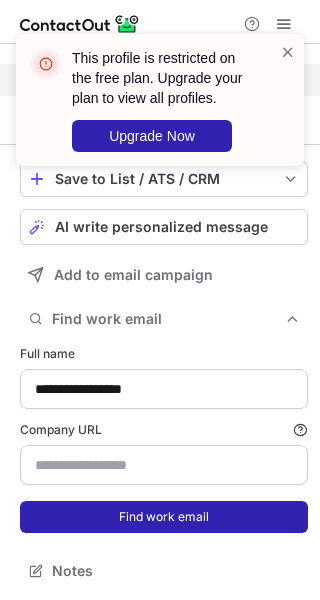 click on "Find work email" at bounding box center [164, 517] 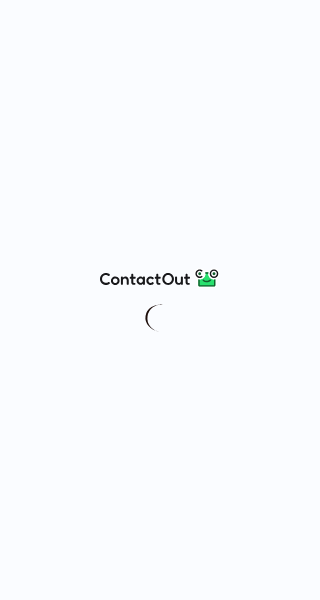 scroll, scrollTop: 0, scrollLeft: 0, axis: both 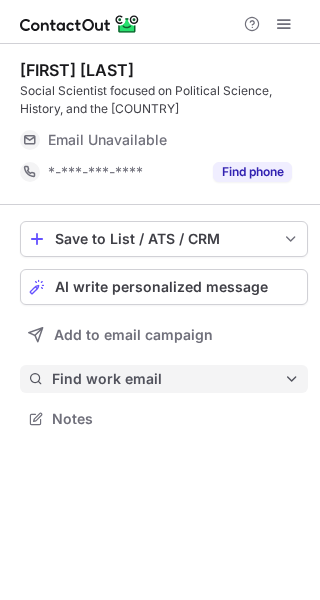 click on "Find work email" at bounding box center [164, 379] 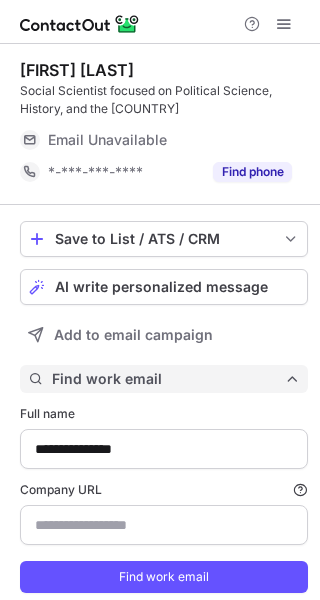 scroll, scrollTop: 10, scrollLeft: 10, axis: both 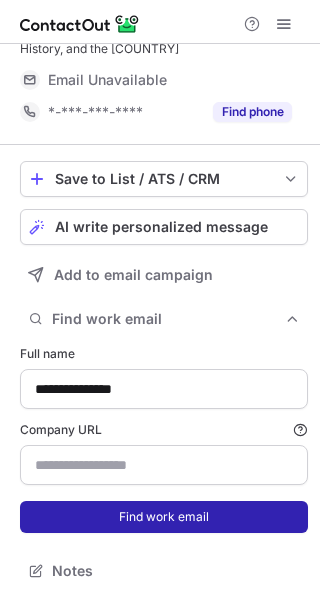 click on "Find work email" at bounding box center (164, 517) 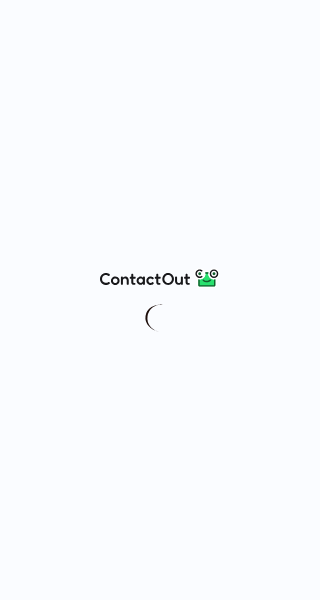 scroll, scrollTop: 0, scrollLeft: 0, axis: both 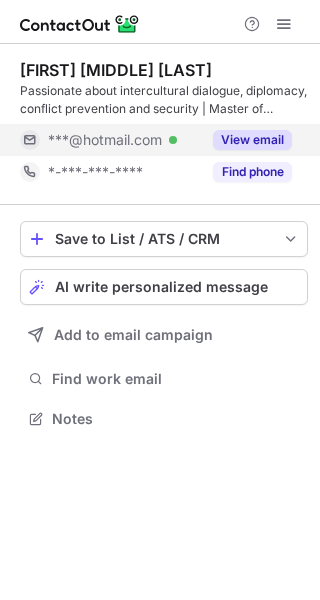 click on "View email" at bounding box center (252, 140) 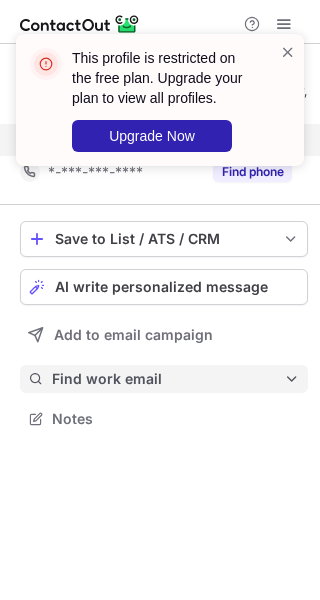 click on "Find work email" at bounding box center (164, 379) 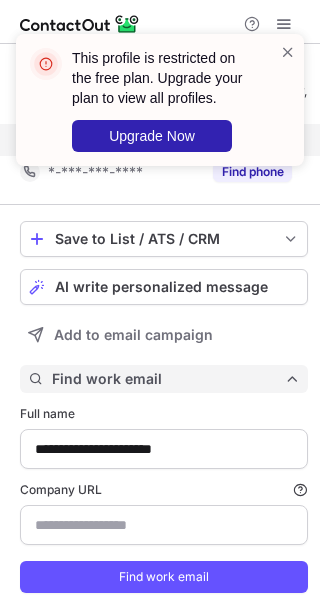 scroll, scrollTop: 10, scrollLeft: 10, axis: both 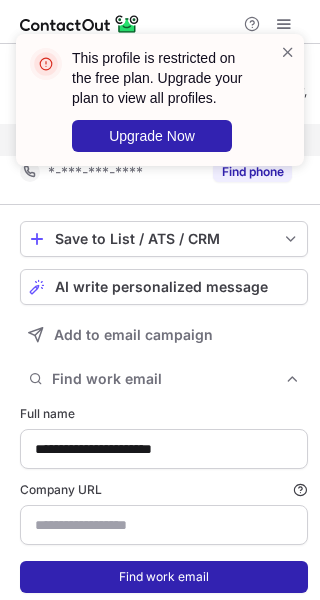 click on "Find work email" at bounding box center (164, 577) 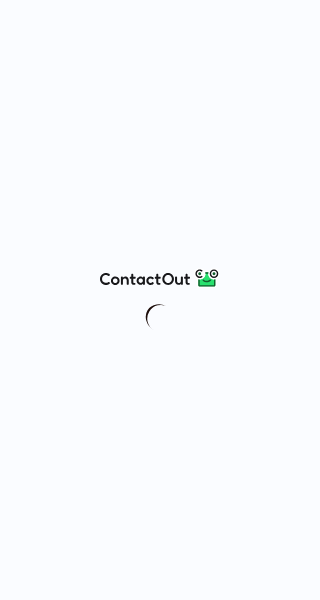 scroll, scrollTop: 0, scrollLeft: 0, axis: both 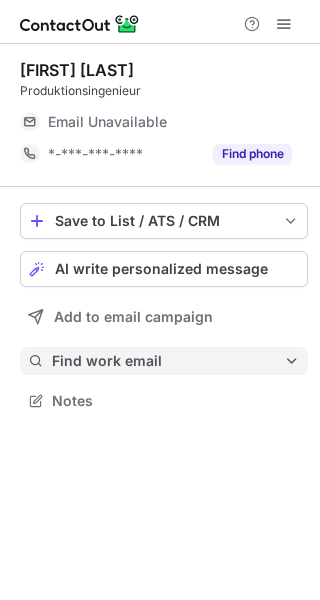 click on "Find work email" at bounding box center [168, 361] 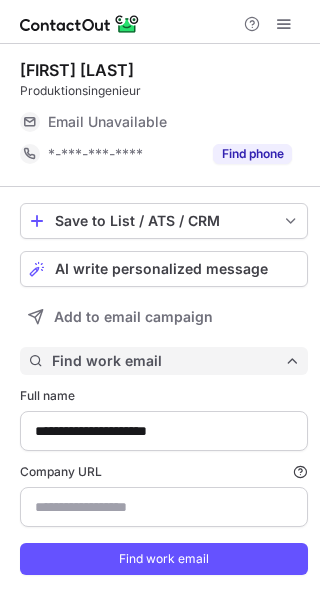 scroll, scrollTop: 10, scrollLeft: 10, axis: both 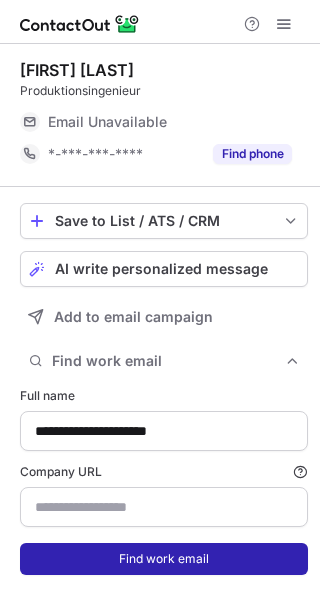 click on "Find work email" at bounding box center [164, 559] 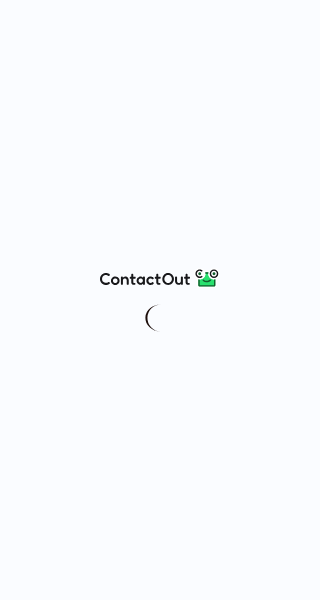 scroll, scrollTop: 0, scrollLeft: 0, axis: both 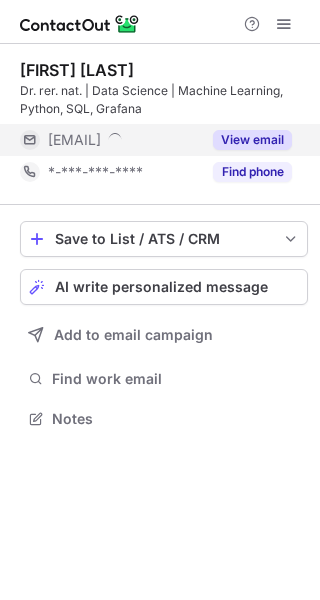 click on "View email" at bounding box center [252, 140] 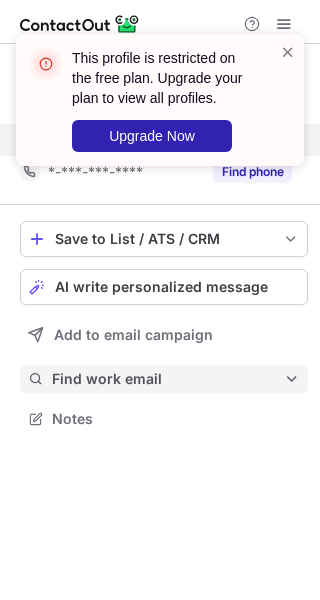 click on "Find work email" at bounding box center (164, 379) 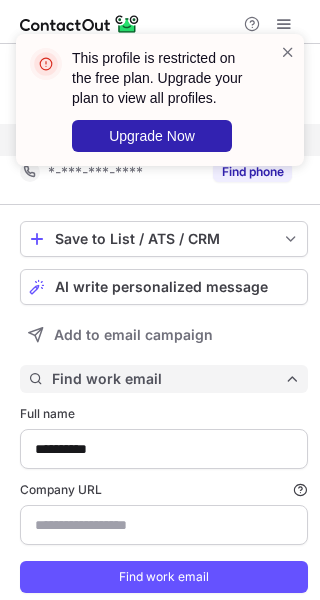 scroll, scrollTop: 10, scrollLeft: 10, axis: both 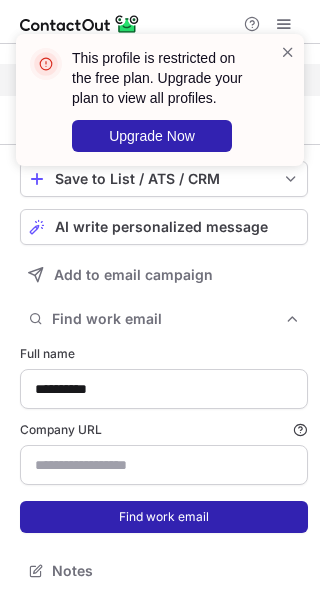 click on "Find work email" at bounding box center [164, 517] 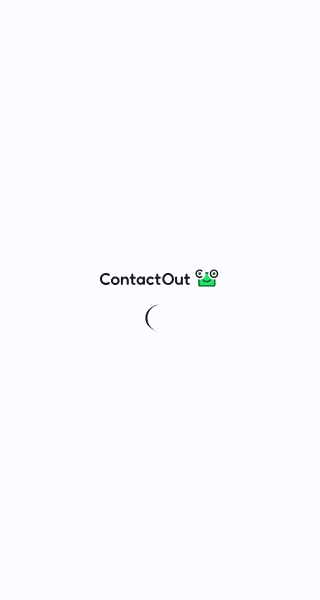 scroll, scrollTop: 0, scrollLeft: 0, axis: both 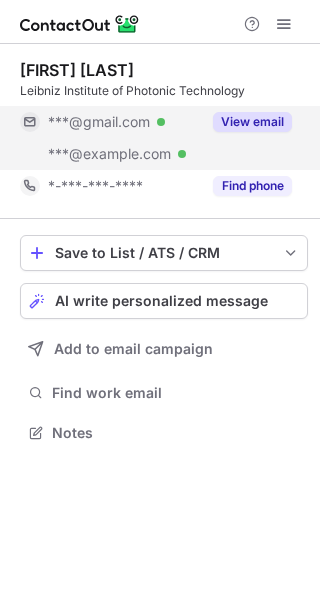 click on "View email" at bounding box center [246, 122] 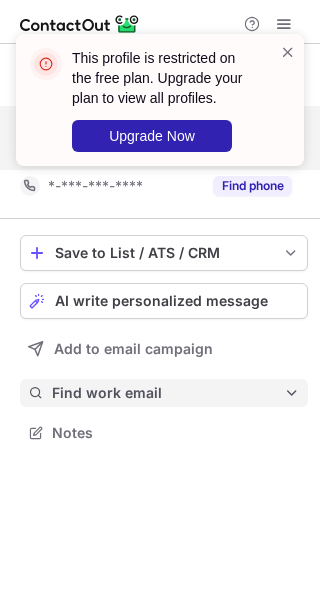click on "Find work email" at bounding box center [164, 393] 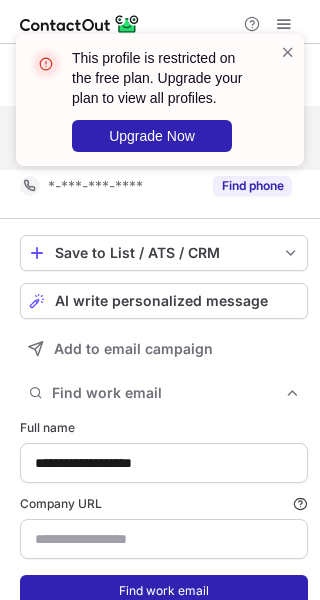 click on "Find work email" at bounding box center (164, 591) 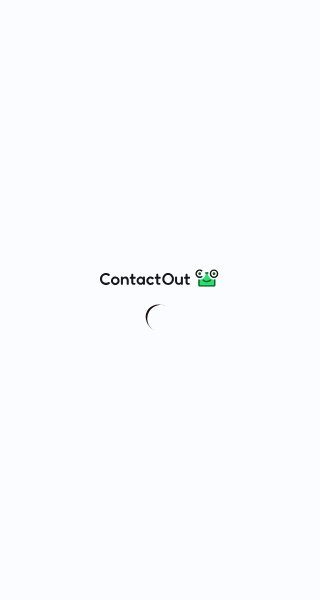 scroll, scrollTop: 0, scrollLeft: 0, axis: both 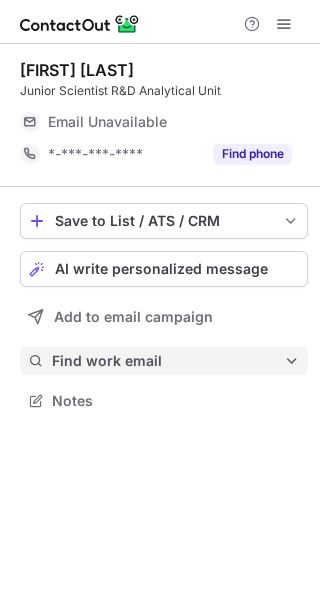 click on "Find work email" at bounding box center [168, 361] 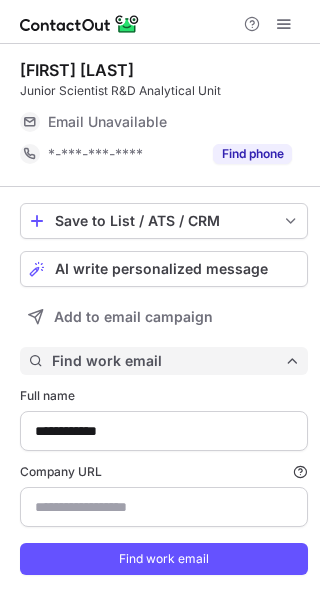 scroll, scrollTop: 10, scrollLeft: 10, axis: both 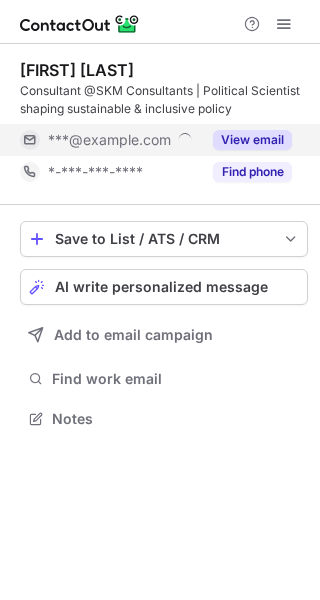 click on "View email" at bounding box center [252, 140] 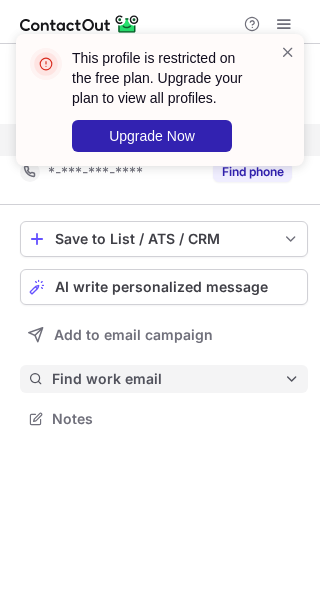 click on "Find work email" at bounding box center [168, 379] 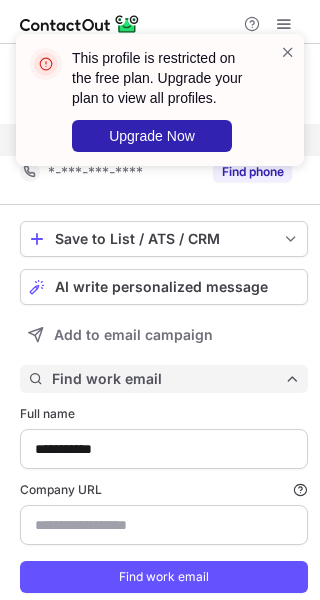 scroll, scrollTop: 10, scrollLeft: 10, axis: both 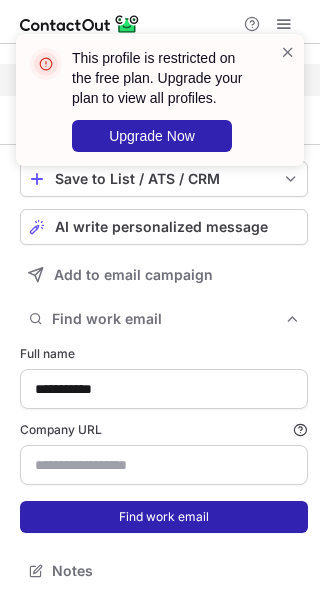 click on "Find work email" at bounding box center (164, 517) 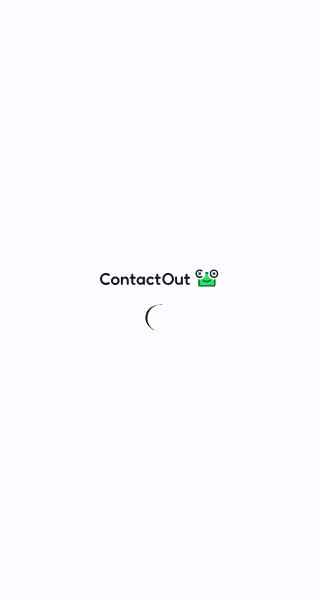 scroll, scrollTop: 0, scrollLeft: 0, axis: both 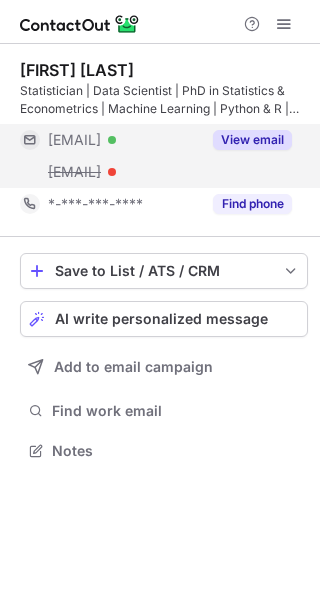 click on "View email" at bounding box center (252, 140) 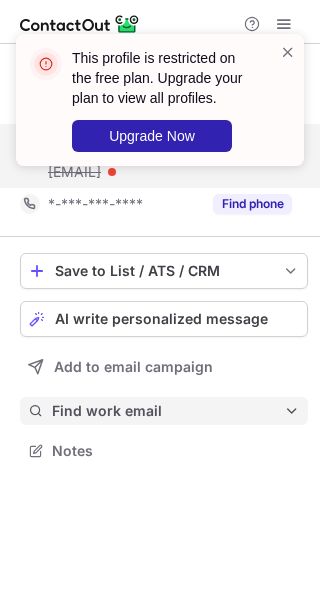 click on "Find work email" at bounding box center (168, 411) 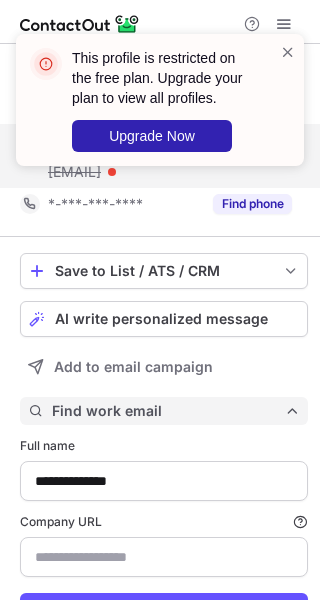scroll, scrollTop: 10, scrollLeft: 10, axis: both 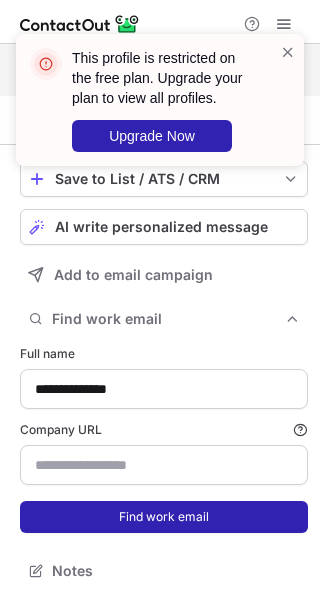 click on "Find work email" at bounding box center [164, 517] 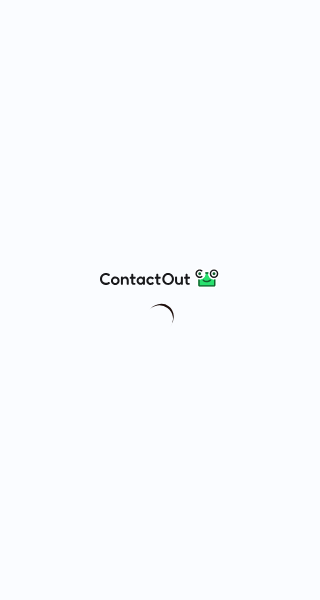 scroll, scrollTop: 0, scrollLeft: 0, axis: both 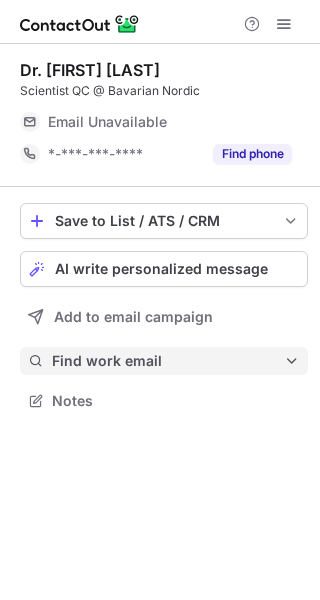 click on "Find work email" at bounding box center [168, 361] 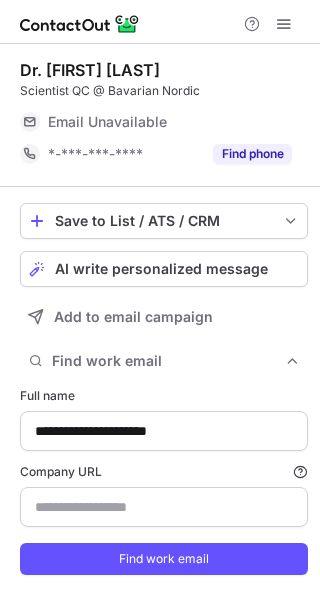 scroll, scrollTop: 10, scrollLeft: 10, axis: both 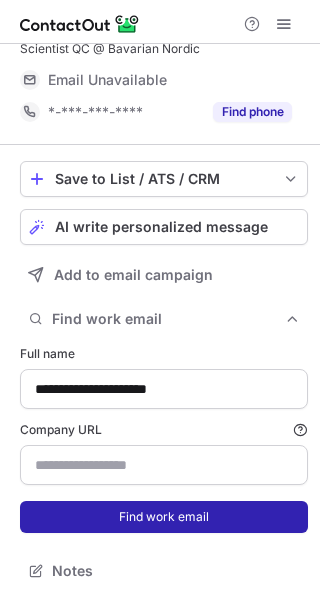 click on "Find work email" at bounding box center [164, 517] 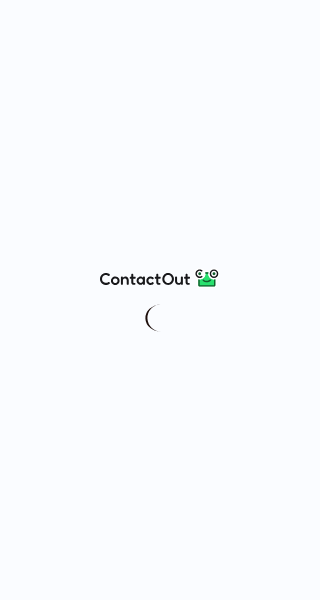 scroll, scrollTop: 0, scrollLeft: 0, axis: both 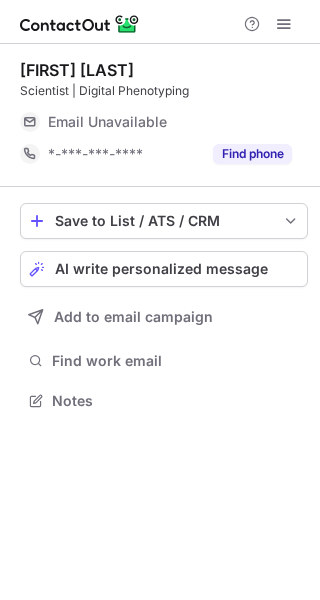 click on "Save to List / ATS / CRM List Select Lever Connect Greenhouse Connect Salesforce Connect Hubspot Connect Bullhorn Connect Zapier (100+ Applications) Connect Request a new integration AI write personalized message Add to email campaign Find work email Notes" at bounding box center [164, 309] 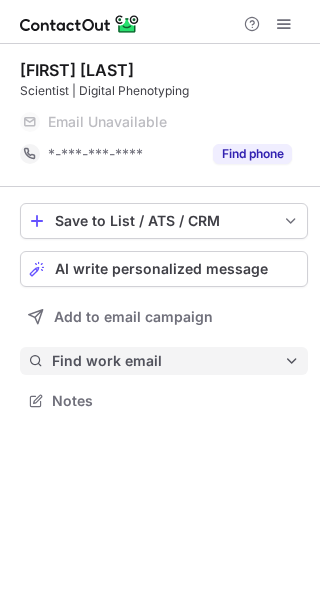 click on "Find work email" at bounding box center [164, 361] 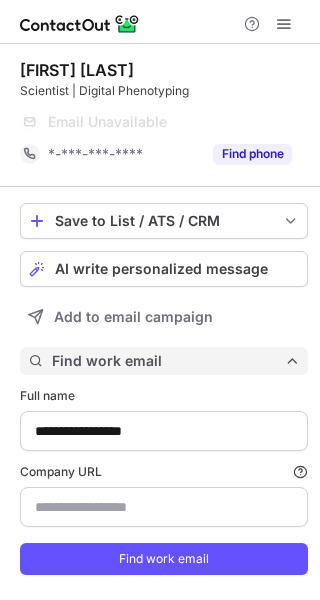 scroll, scrollTop: 10, scrollLeft: 10, axis: both 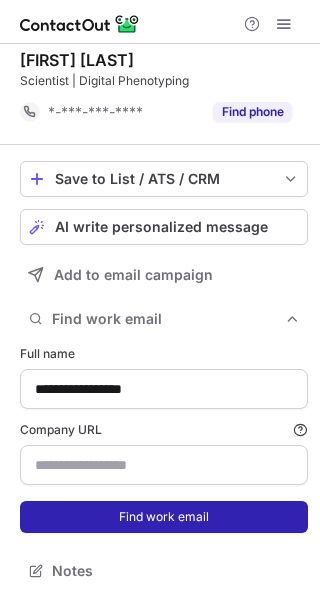 click on "Find work email" at bounding box center (164, 517) 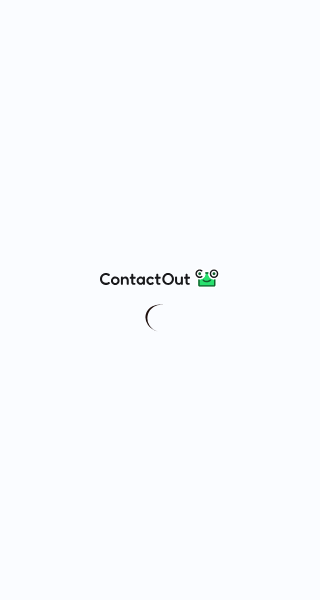 scroll, scrollTop: 0, scrollLeft: 0, axis: both 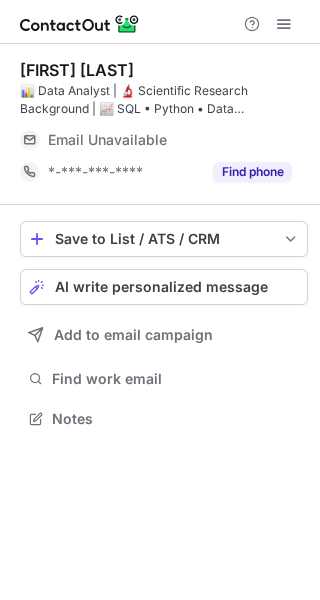click on "Save to List / ATS / CRM List Select Lever Connect Greenhouse Connect Salesforce Connect Hubspot Connect Bullhorn Connect Zapier (100+ Applications) Connect Request a new integration AI write personalized message Add to email campaign Find work email Notes" at bounding box center [164, 327] 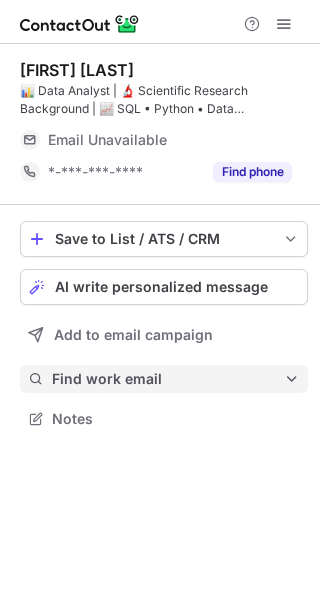 click on "Find work email" at bounding box center [164, 379] 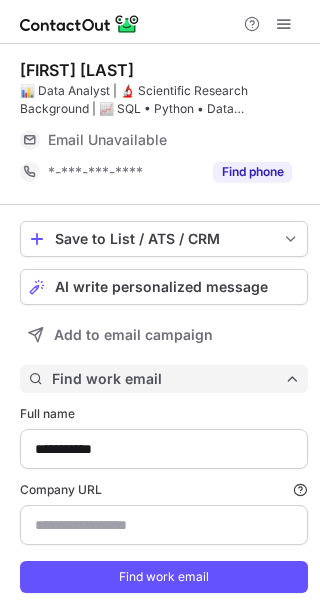 scroll, scrollTop: 60, scrollLeft: 0, axis: vertical 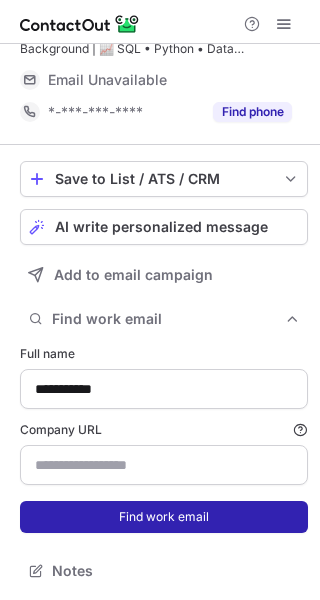 click on "Find work email" at bounding box center [164, 517] 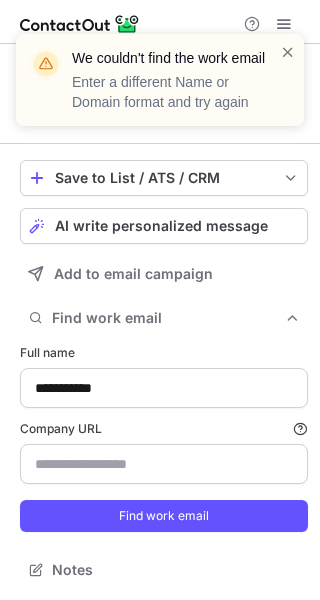 scroll, scrollTop: 584, scrollLeft: 306, axis: both 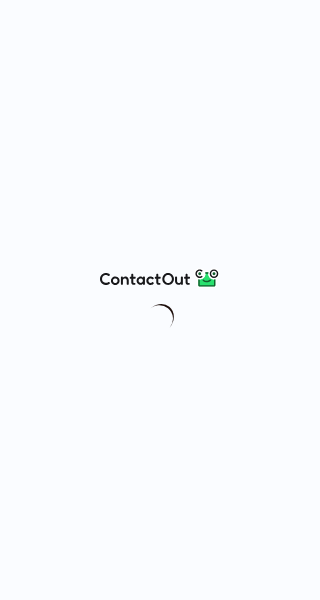 click at bounding box center (160, 300) 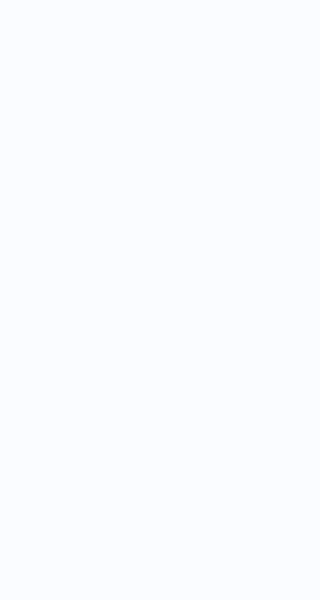 scroll, scrollTop: 0, scrollLeft: 0, axis: both 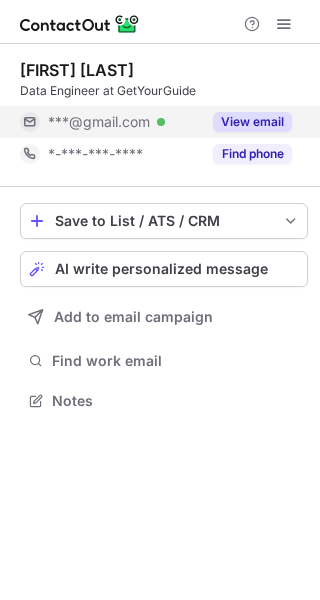 click on "View email" at bounding box center (252, 122) 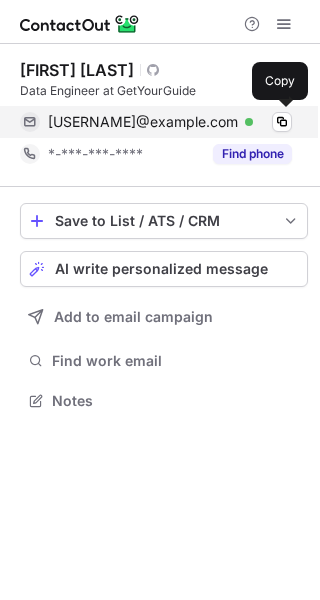 click on "louisegcbautista@gmail.com" at bounding box center (143, 122) 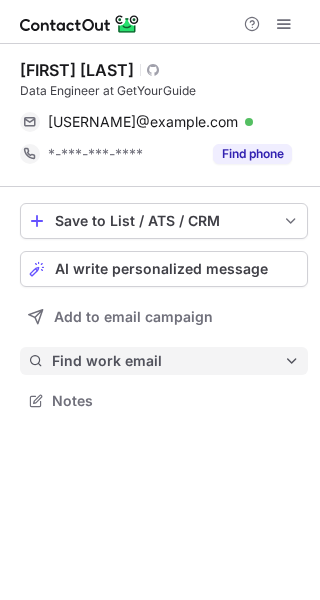 click on "Find work email" at bounding box center (168, 361) 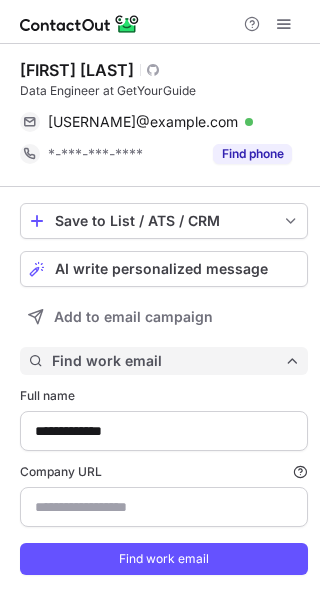 scroll, scrollTop: 10, scrollLeft: 10, axis: both 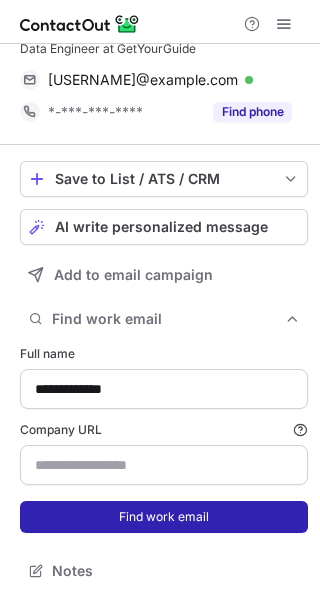 click on "**********" at bounding box center (164, 439) 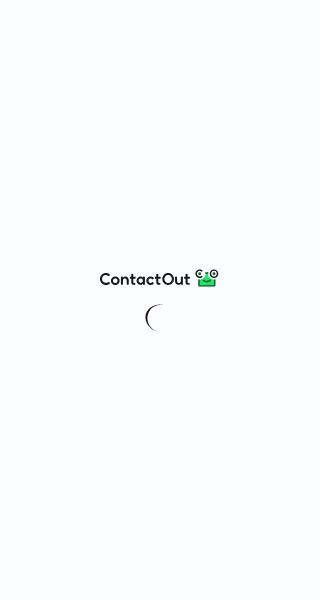 scroll, scrollTop: 0, scrollLeft: 0, axis: both 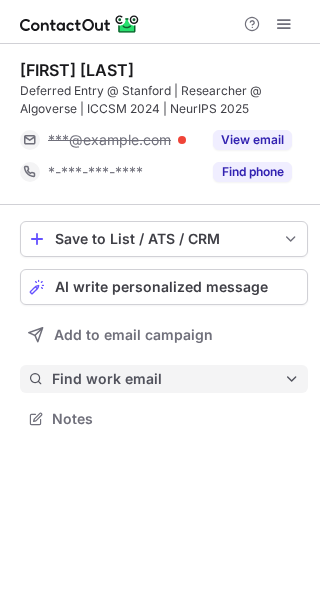 click on "Find work email" at bounding box center [168, 379] 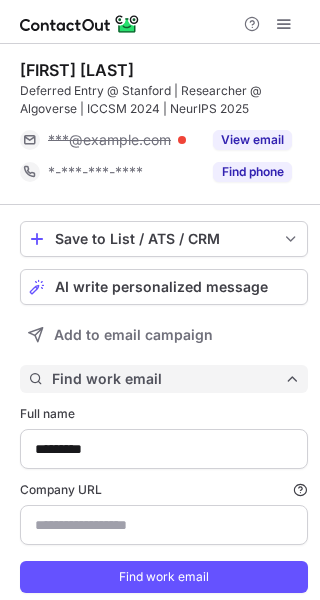 scroll, scrollTop: 60, scrollLeft: 0, axis: vertical 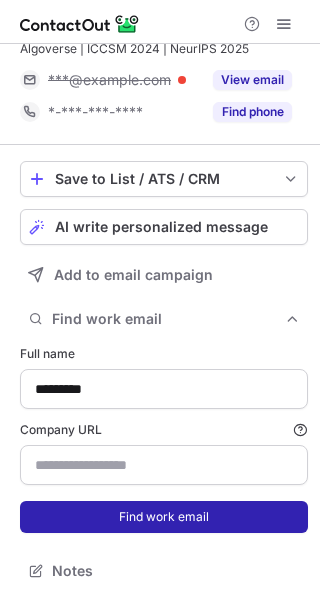 click on "Find work email" at bounding box center [164, 517] 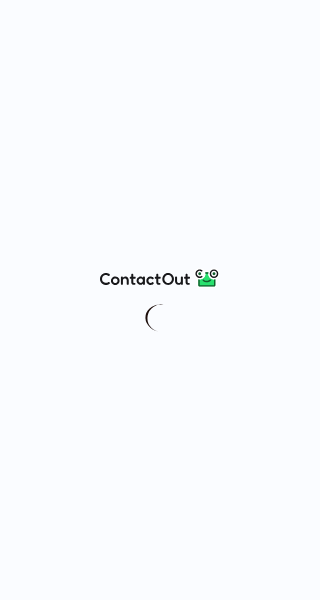 scroll, scrollTop: 0, scrollLeft: 0, axis: both 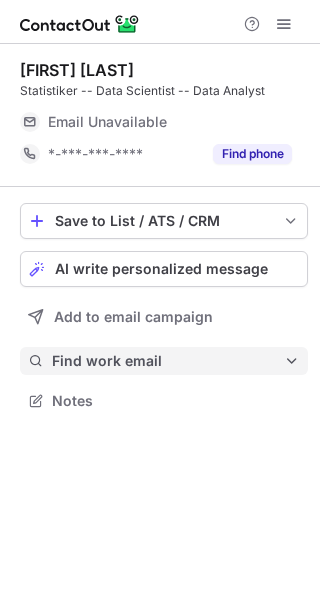 click on "Find work email" at bounding box center (168, 361) 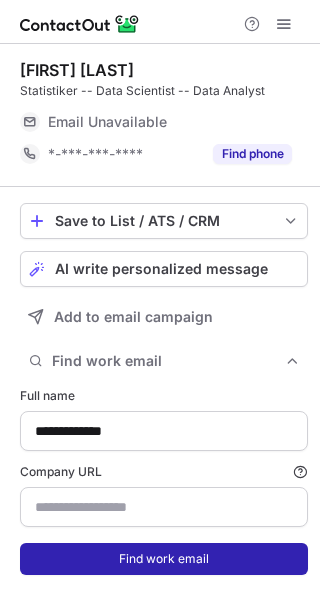 scroll, scrollTop: 10, scrollLeft: 10, axis: both 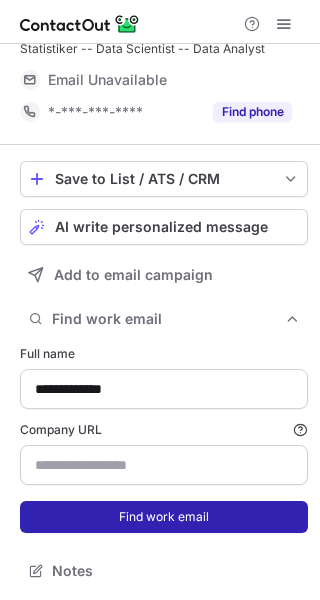 click on "Find work email" at bounding box center [164, 517] 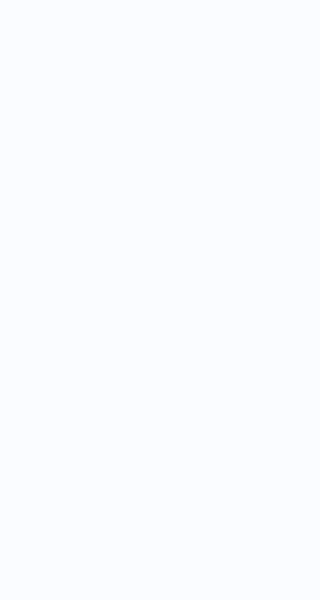 scroll, scrollTop: 0, scrollLeft: 0, axis: both 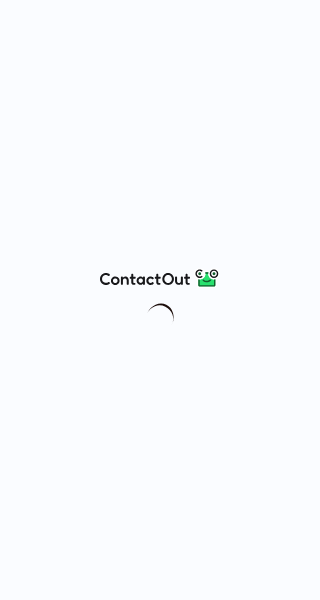 drag, startPoint x: 193, startPoint y: 208, endPoint x: 174, endPoint y: 246, distance: 42.48529 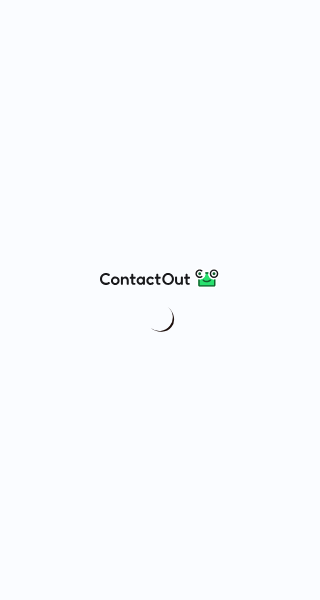 click at bounding box center (160, 300) 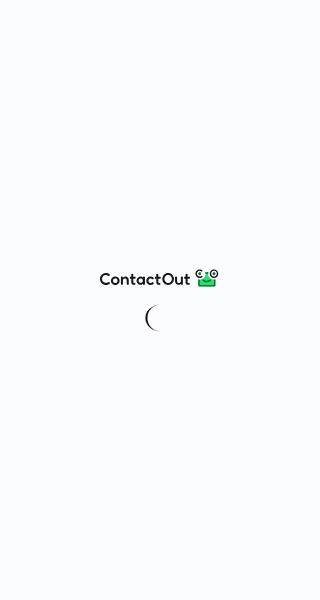 click at bounding box center [160, 300] 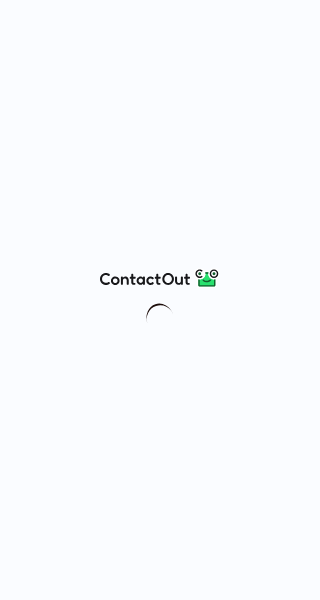 drag, startPoint x: 215, startPoint y: 180, endPoint x: 199, endPoint y: 211, distance: 34.88553 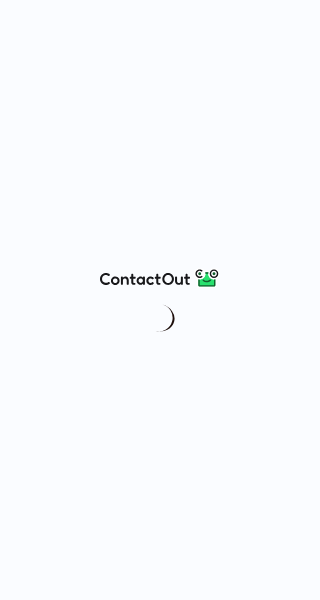 click at bounding box center [160, 300] 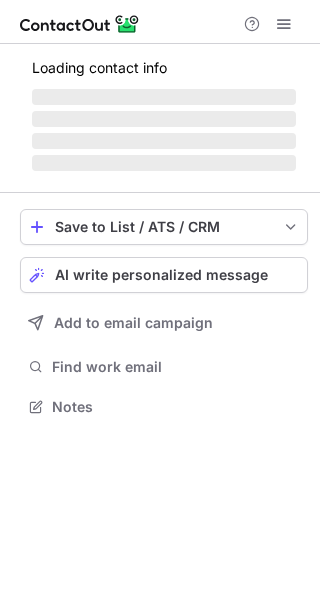 scroll, scrollTop: 10, scrollLeft: 10, axis: both 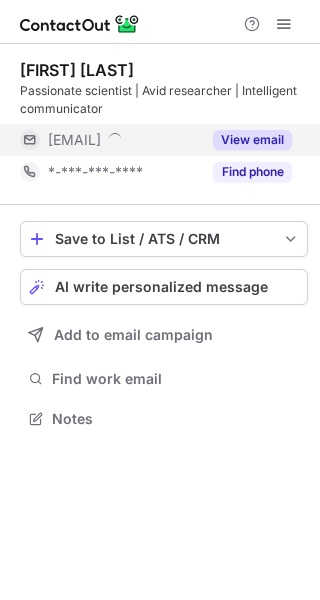 click on "View email" at bounding box center [252, 140] 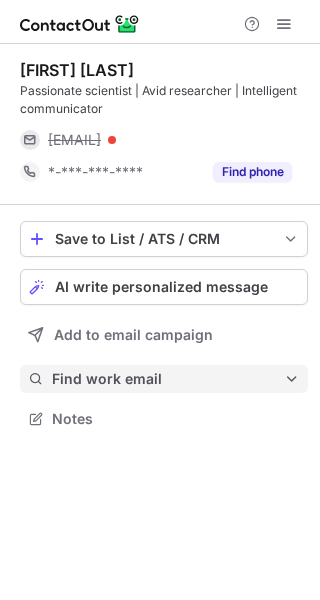 click on "Find work email" at bounding box center (168, 379) 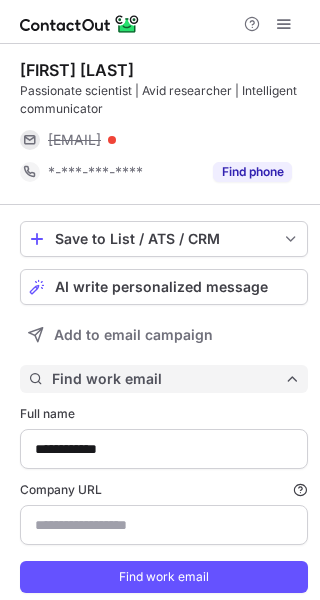 scroll, scrollTop: 10, scrollLeft: 10, axis: both 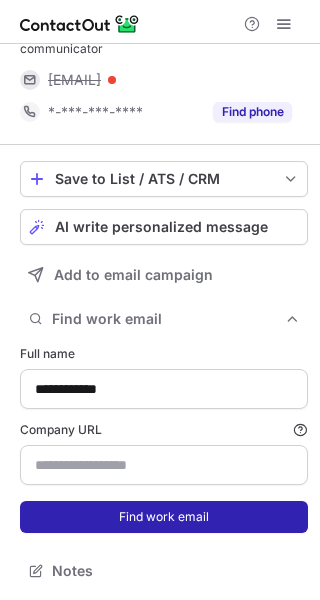 click on "Find work email" at bounding box center [164, 517] 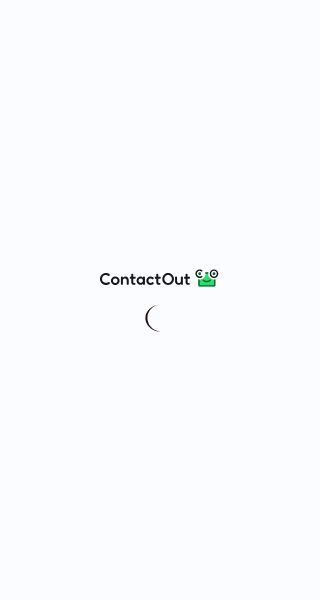 scroll, scrollTop: 0, scrollLeft: 0, axis: both 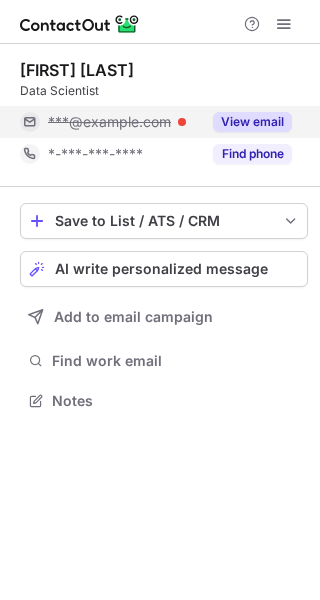 click on "View email" at bounding box center (252, 122) 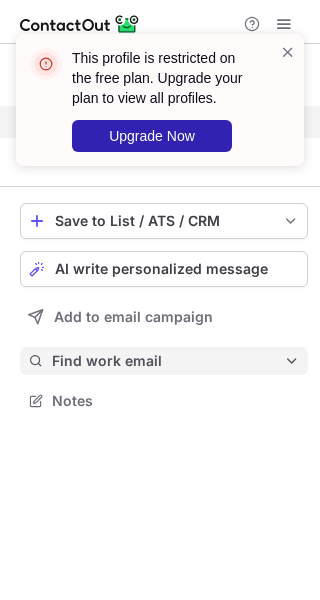 click on "Find work email" at bounding box center (164, 361) 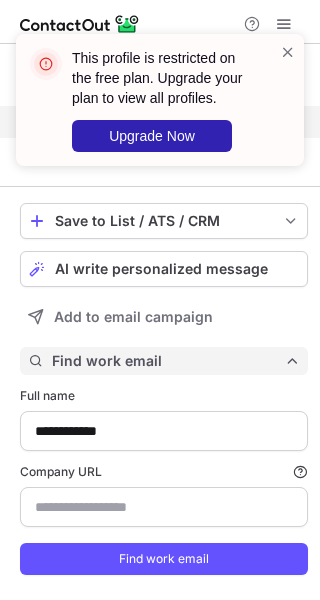 scroll, scrollTop: 42, scrollLeft: 0, axis: vertical 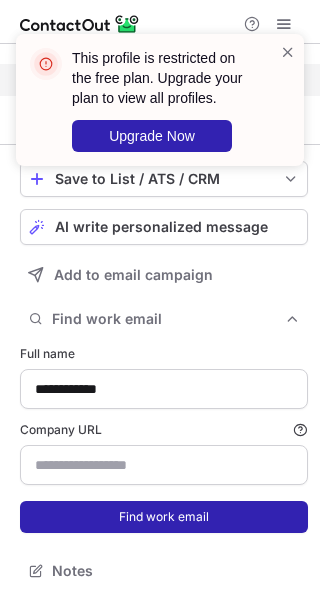 click on "Find work email" at bounding box center (164, 517) 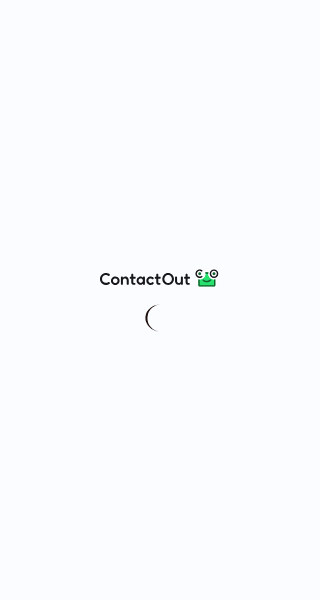 scroll, scrollTop: 0, scrollLeft: 0, axis: both 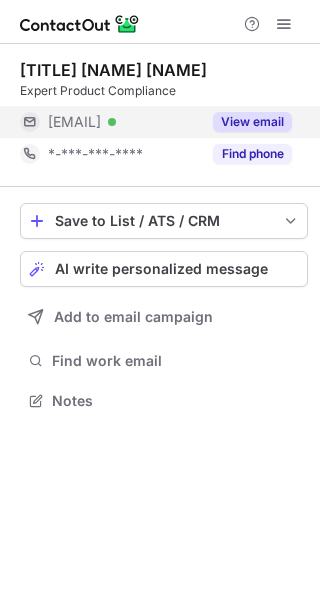 click on "View email" at bounding box center (252, 122) 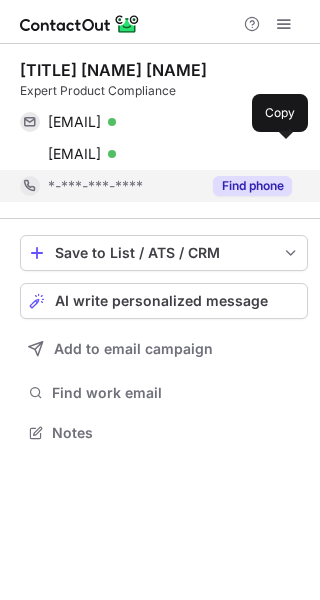scroll, scrollTop: 10, scrollLeft: 10, axis: both 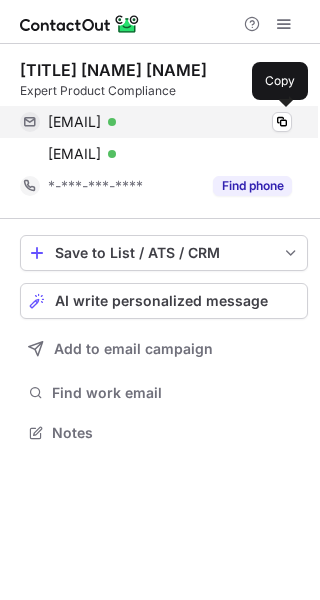 click on "karla_wagner@baxter.com" at bounding box center [74, 122] 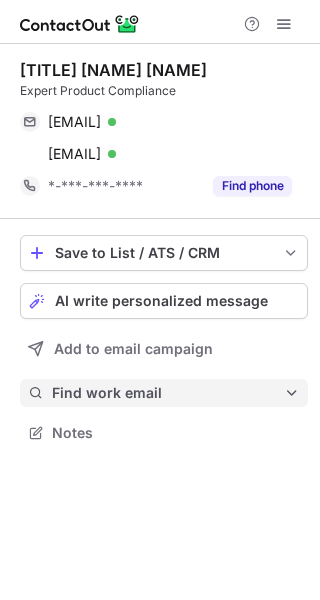 click on "Find work email" at bounding box center (168, 393) 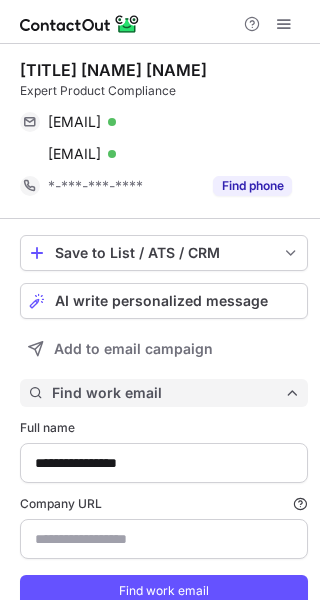 scroll, scrollTop: 10, scrollLeft: 10, axis: both 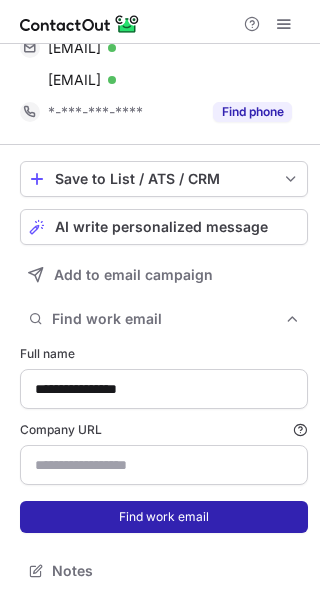 click on "Find work email" at bounding box center [164, 517] 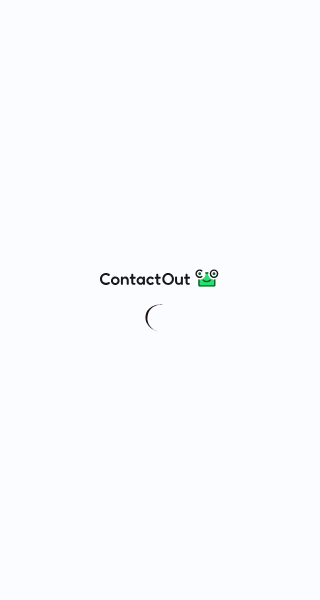 scroll, scrollTop: 0, scrollLeft: 0, axis: both 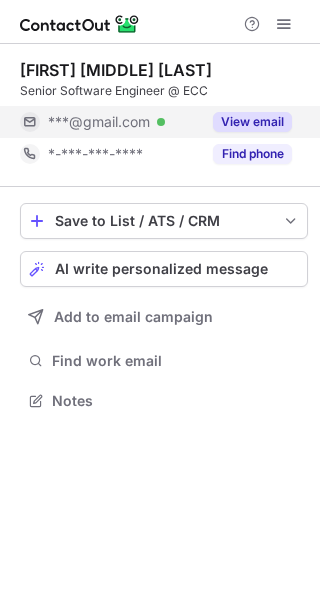 click on "View email" at bounding box center (252, 122) 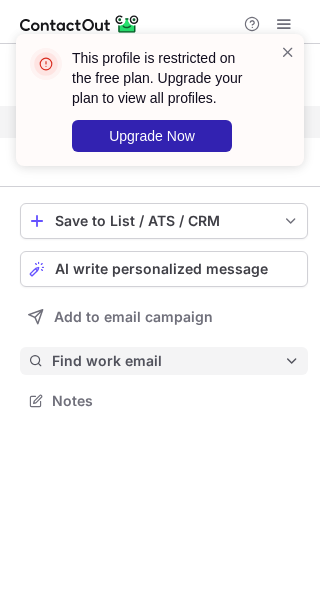 click on "Find work email" at bounding box center (168, 361) 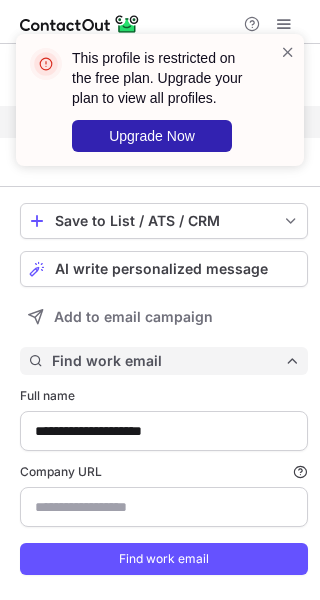 scroll, scrollTop: 10, scrollLeft: 10, axis: both 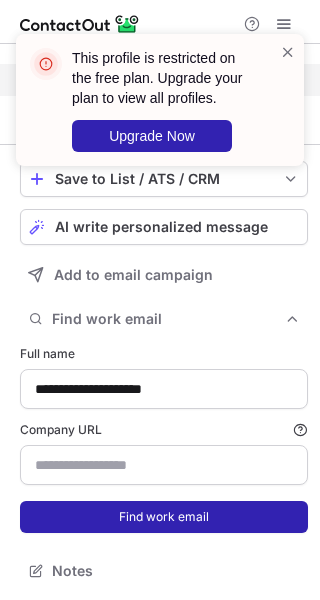 click on "Find work email" at bounding box center (164, 517) 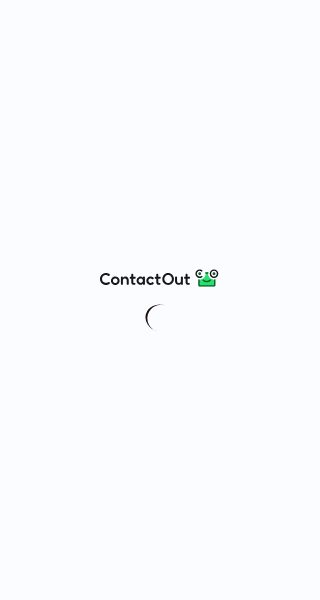scroll, scrollTop: 0, scrollLeft: 0, axis: both 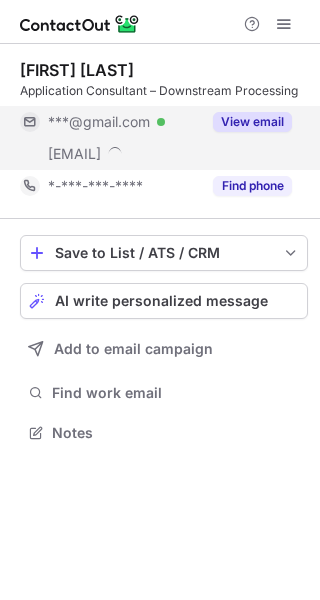 click on "View email" at bounding box center [252, 122] 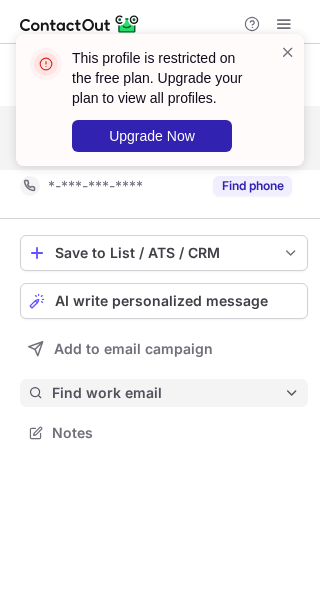 click on "Find work email" at bounding box center (168, 393) 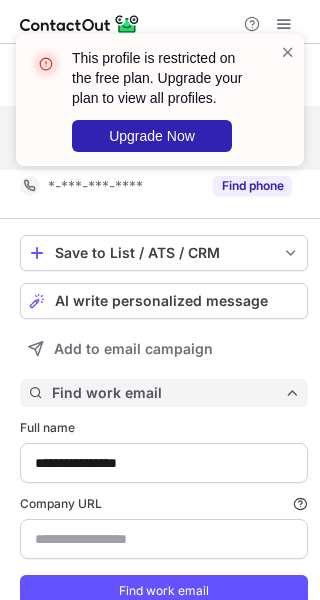 scroll, scrollTop: 10, scrollLeft: 10, axis: both 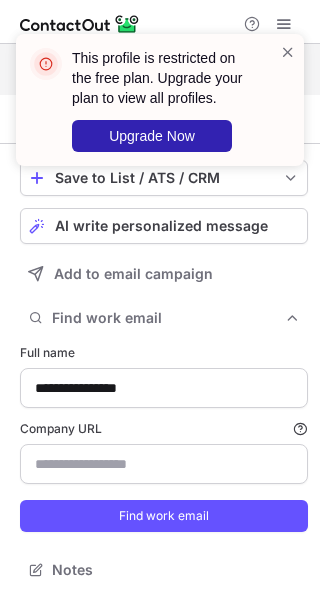 click on "**********" at bounding box center [164, 438] 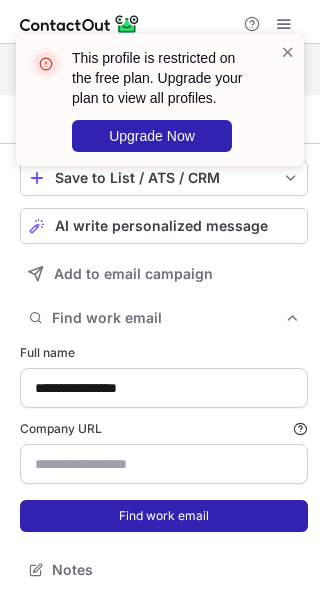 click on "Find work email" at bounding box center (164, 516) 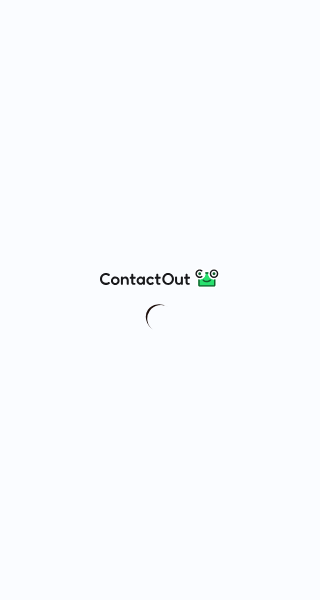 scroll, scrollTop: 0, scrollLeft: 0, axis: both 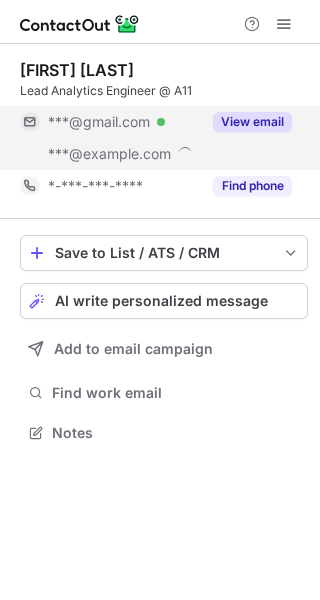 click on "View email" at bounding box center (252, 122) 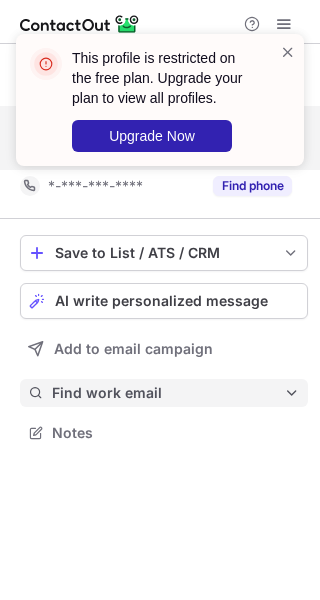 click on "Find work email" at bounding box center [168, 393] 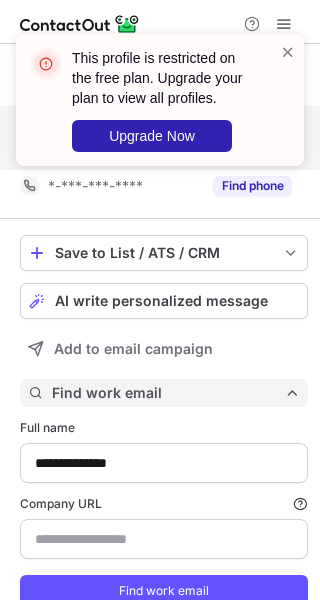 scroll, scrollTop: 10, scrollLeft: 10, axis: both 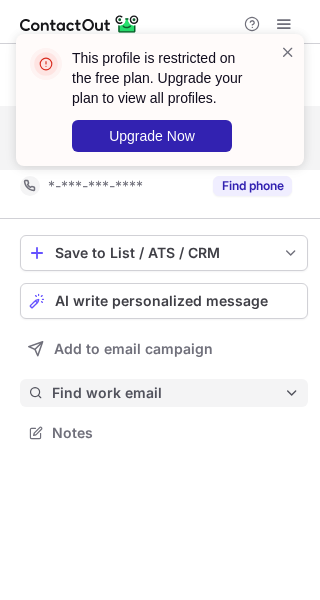 click on "Find work email" at bounding box center (168, 393) 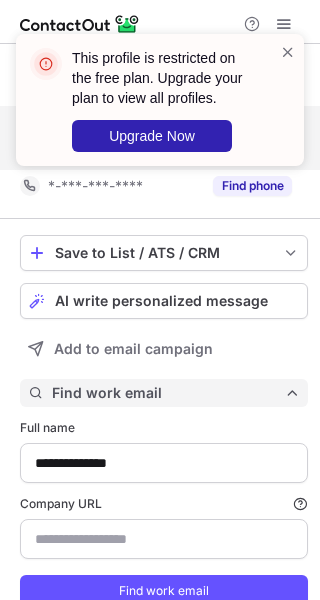 scroll, scrollTop: 74, scrollLeft: 0, axis: vertical 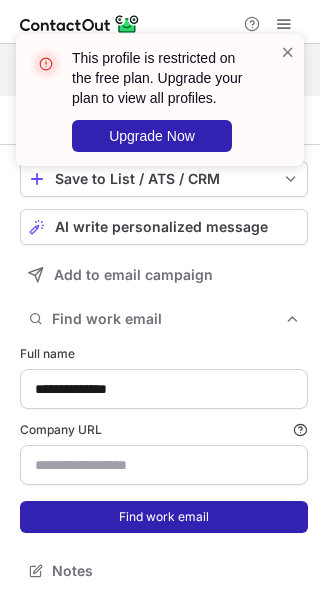 click on "Find work email" at bounding box center (164, 517) 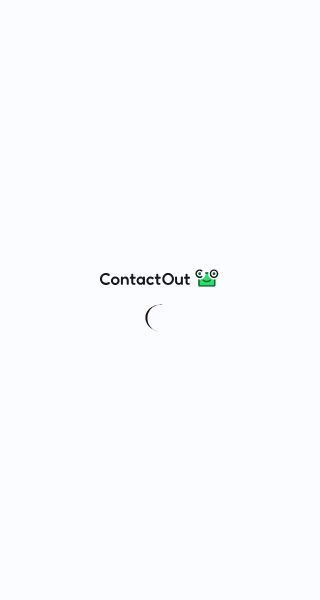 scroll, scrollTop: 0, scrollLeft: 0, axis: both 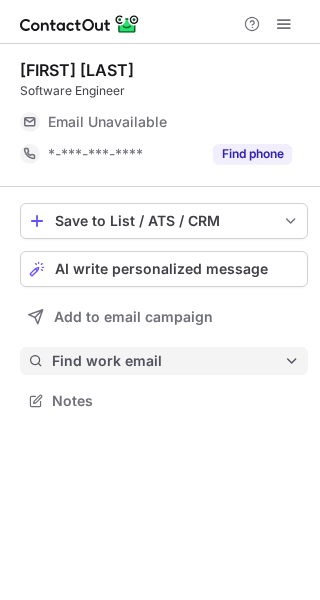 click on "Find work email" at bounding box center [168, 361] 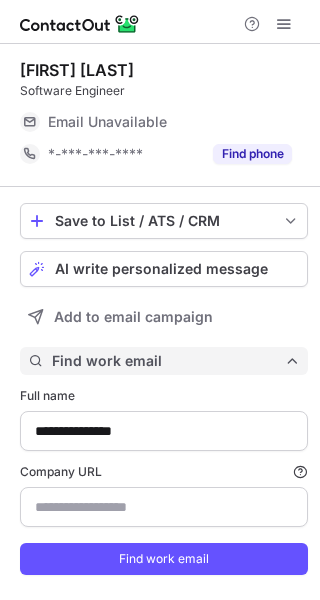 scroll, scrollTop: 10, scrollLeft: 10, axis: both 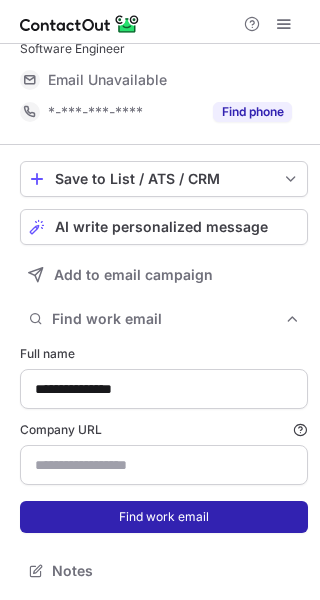 click on "Find work email" at bounding box center [164, 517] 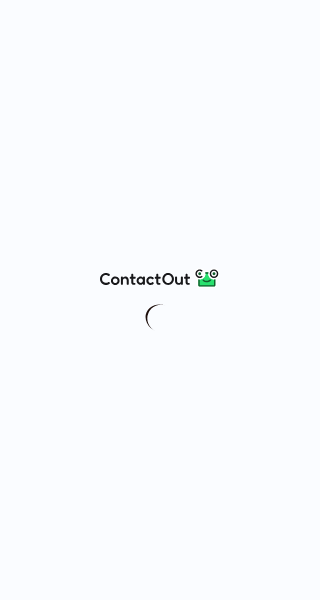 scroll, scrollTop: 0, scrollLeft: 0, axis: both 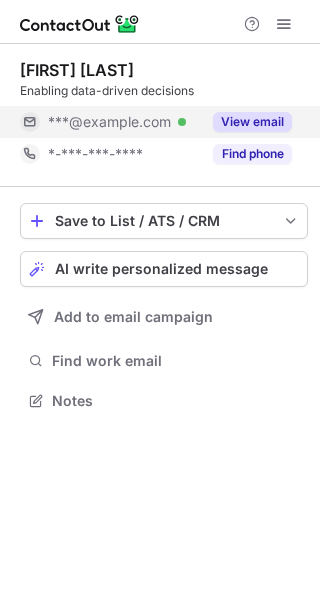 click on "View email" at bounding box center (252, 122) 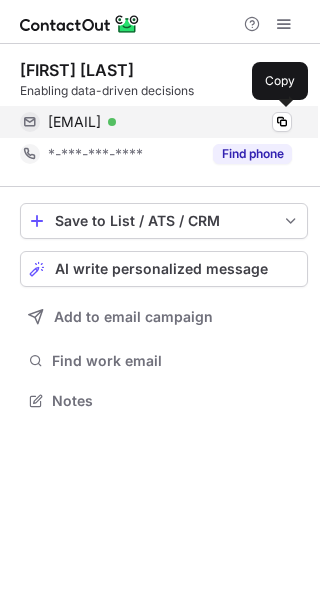 click on "marco.heyden@kit.edu" at bounding box center (74, 122) 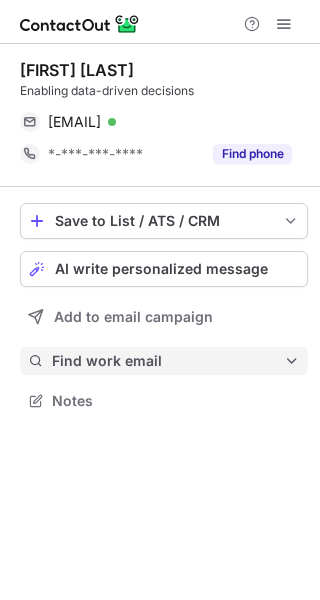 click on "Find work email" at bounding box center [168, 361] 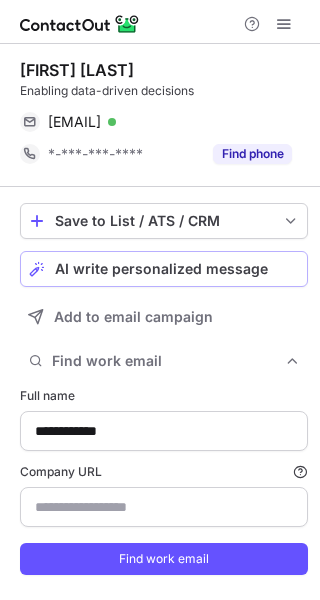 scroll, scrollTop: 42, scrollLeft: 0, axis: vertical 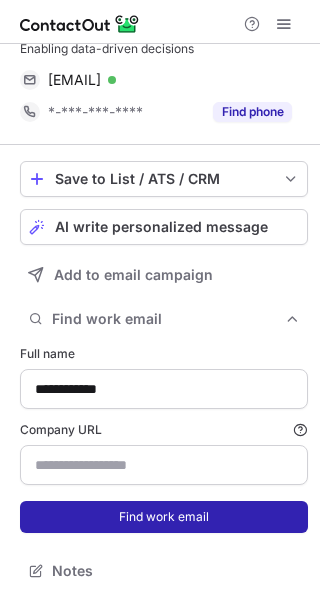 click on "Find work email" at bounding box center (164, 517) 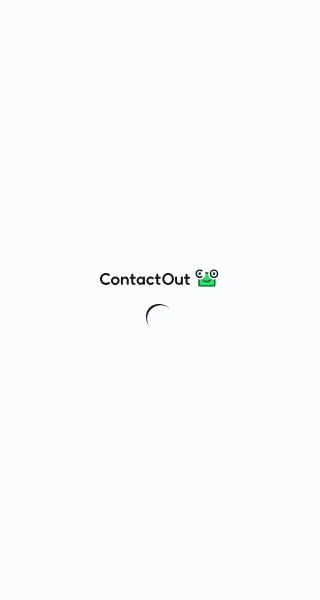 scroll, scrollTop: 0, scrollLeft: 0, axis: both 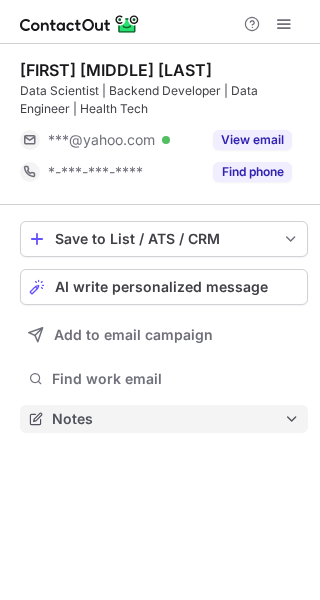 drag, startPoint x: 0, startPoint y: 0, endPoint x: 259, endPoint y: 424, distance: 496.84705 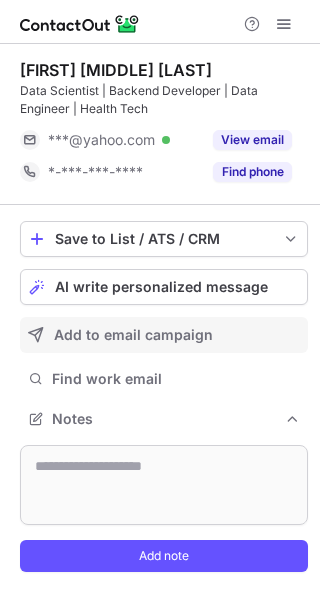 scroll, scrollTop: 9, scrollLeft: 10, axis: both 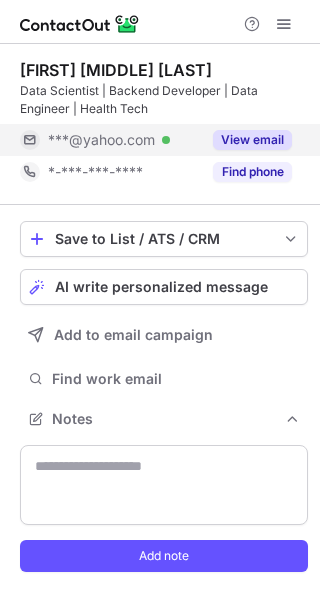click on "View email" at bounding box center [252, 140] 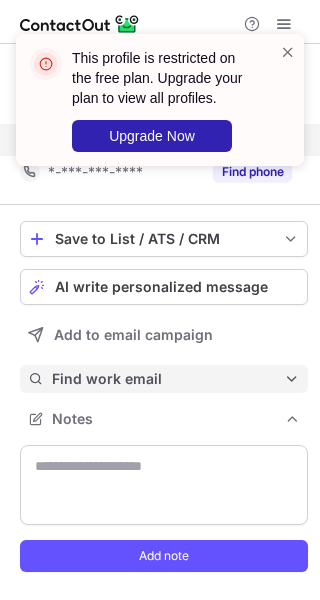 click on "Find work email" at bounding box center [164, 379] 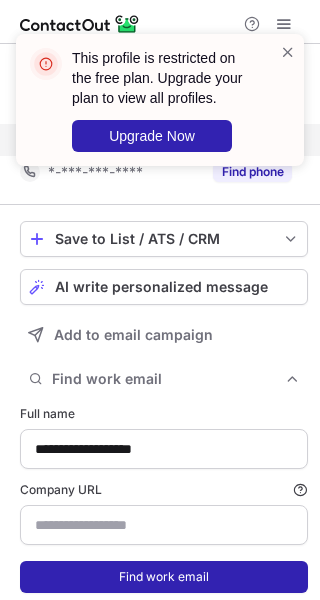 click on "Find work email" at bounding box center (164, 577) 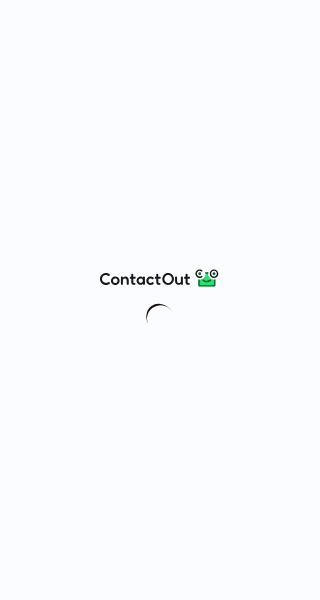 scroll, scrollTop: 0, scrollLeft: 0, axis: both 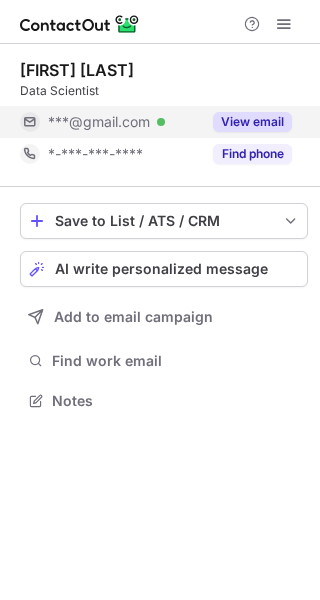 click on "View email" at bounding box center (252, 122) 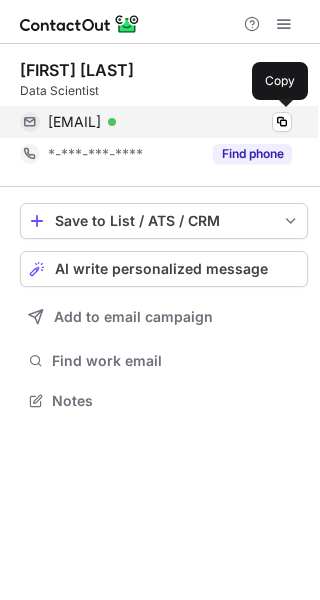 click on "momidvand@gmail.com" at bounding box center [74, 122] 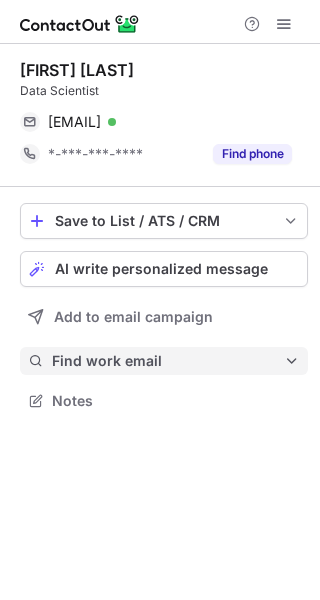 click on "Find work email" at bounding box center (168, 361) 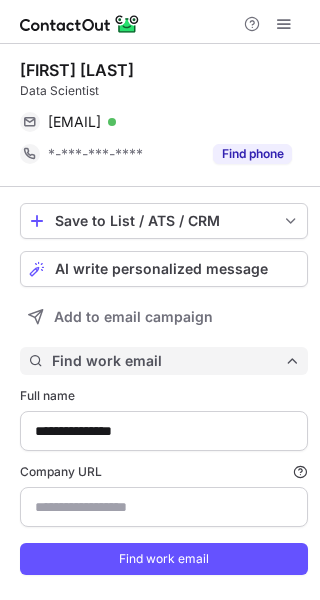 scroll, scrollTop: 10, scrollLeft: 10, axis: both 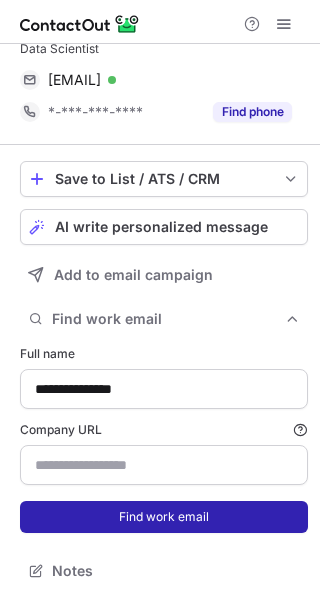 click on "Find work email" at bounding box center [164, 517] 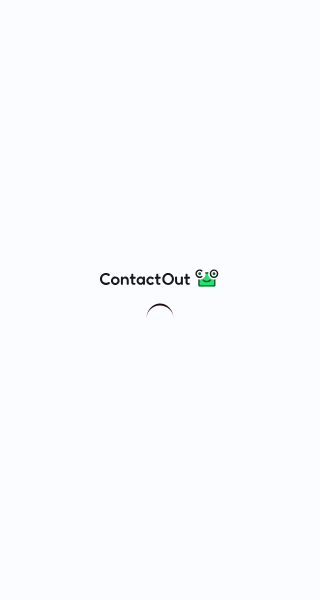 scroll, scrollTop: 0, scrollLeft: 0, axis: both 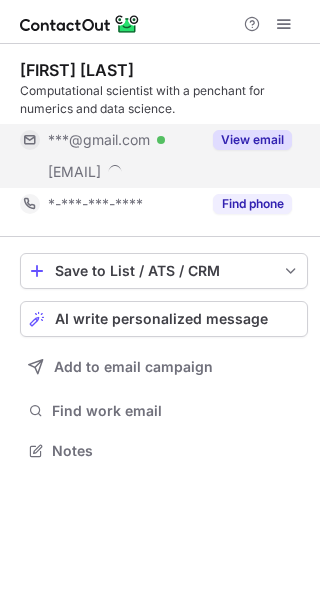 click on "View email" at bounding box center (252, 140) 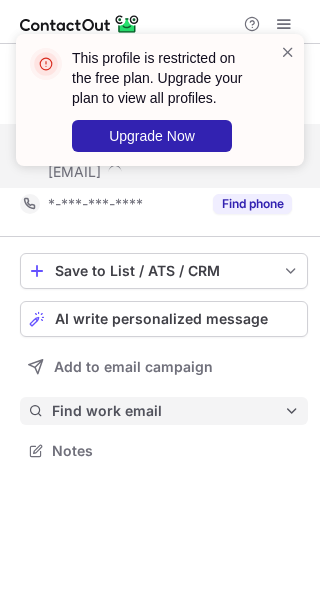 click on "Find work email" at bounding box center [168, 411] 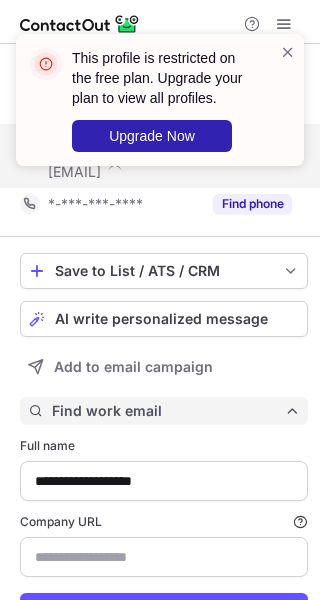 scroll, scrollTop: 10, scrollLeft: 10, axis: both 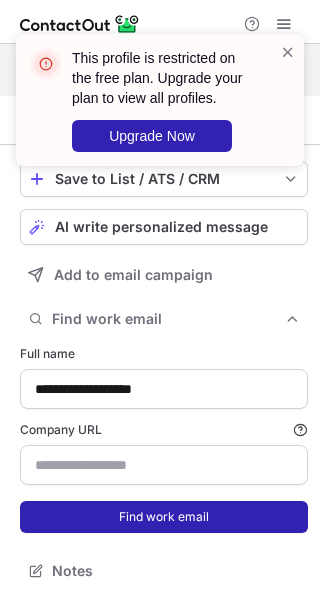 click on "Find work email" at bounding box center (164, 517) 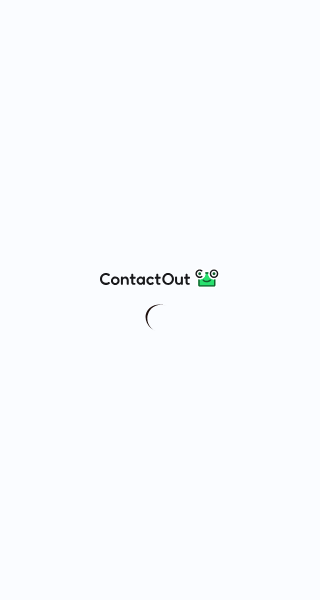 scroll, scrollTop: 0, scrollLeft: 0, axis: both 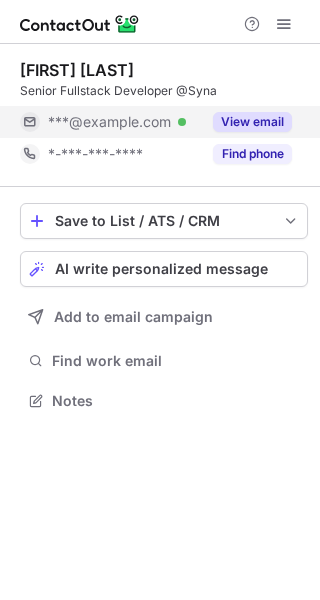 click on "View email" at bounding box center (252, 122) 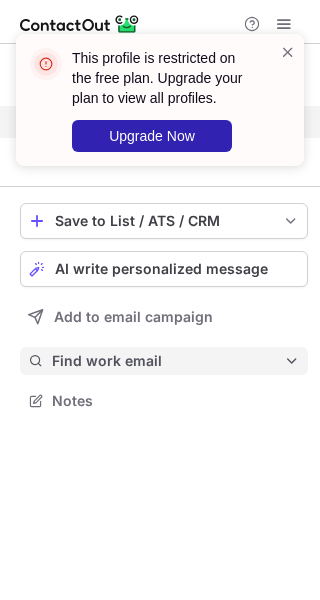 click on "Find work email" at bounding box center (168, 361) 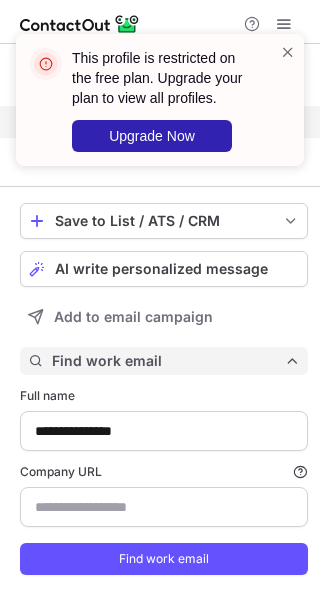scroll, scrollTop: 10, scrollLeft: 10, axis: both 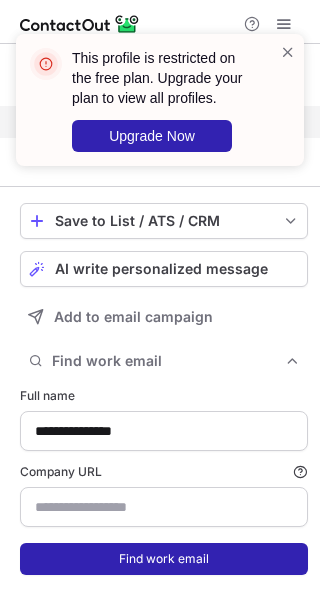 click on "Find work email" at bounding box center [164, 559] 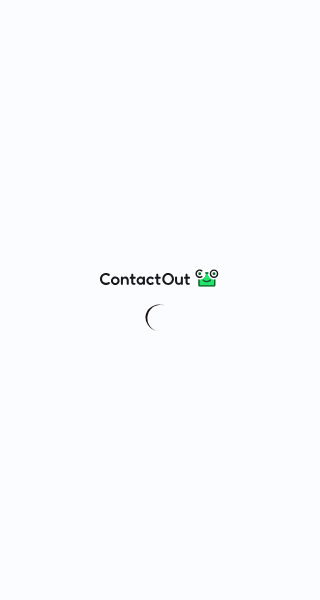 scroll, scrollTop: 0, scrollLeft: 0, axis: both 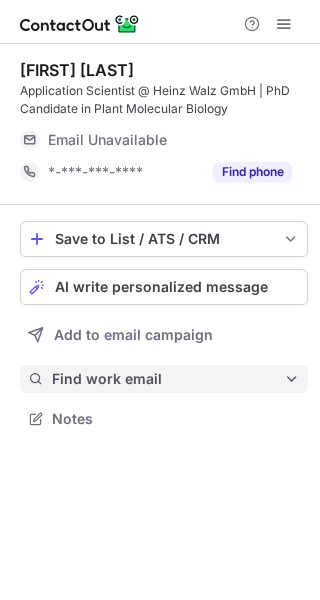 click on "Find work email" at bounding box center [168, 379] 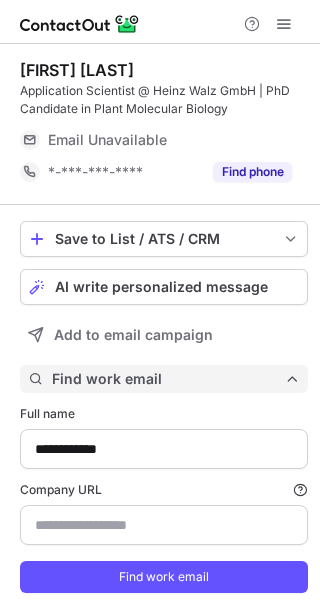 scroll, scrollTop: 10, scrollLeft: 10, axis: both 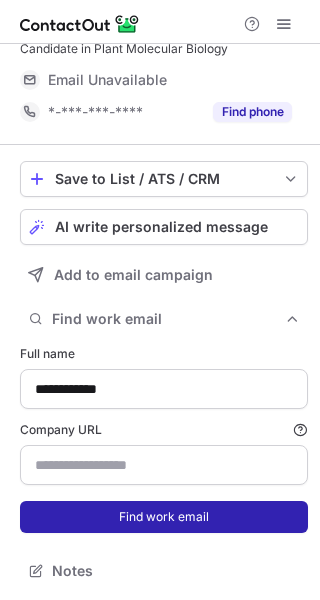 click on "Find work email" at bounding box center [164, 517] 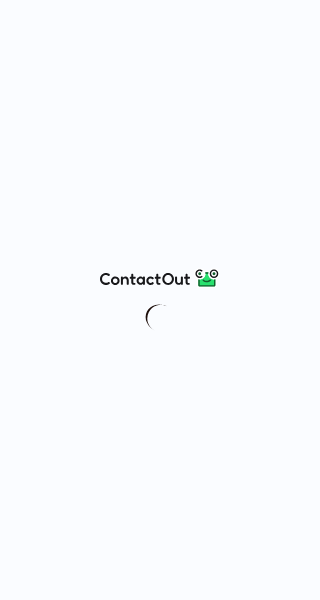 scroll, scrollTop: 0, scrollLeft: 0, axis: both 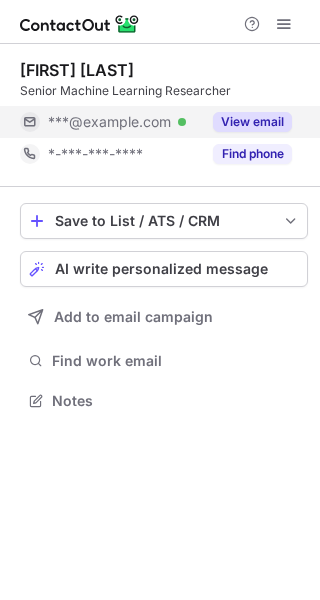 click on "View email" at bounding box center [246, 122] 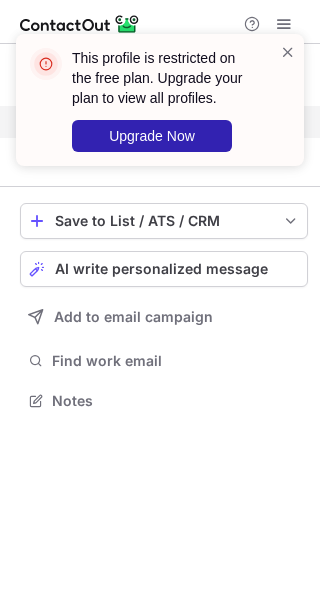 click on "Save to List / ATS / CRM List Select Lever Connect Greenhouse Connect Salesforce Connect Hubspot Connect Bullhorn Connect Zapier (100+ Applications) Connect Request a new integration AI write personalized message Add to email campaign Find work email Notes" at bounding box center (164, 309) 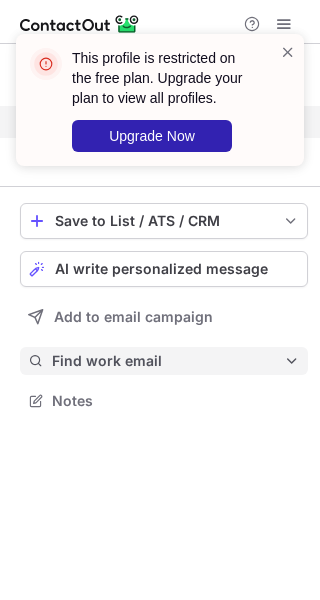 click on "Find work email" at bounding box center (168, 361) 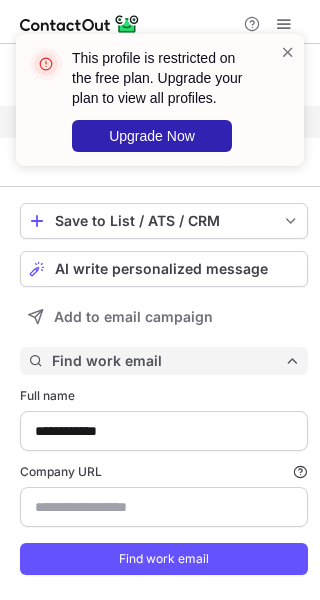 scroll, scrollTop: 10, scrollLeft: 10, axis: both 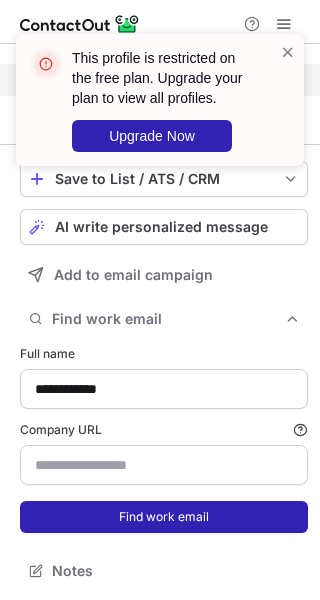 click on "Find work email" at bounding box center [164, 517] 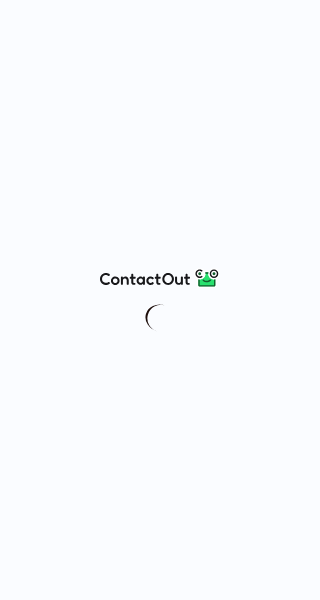 scroll, scrollTop: 0, scrollLeft: 0, axis: both 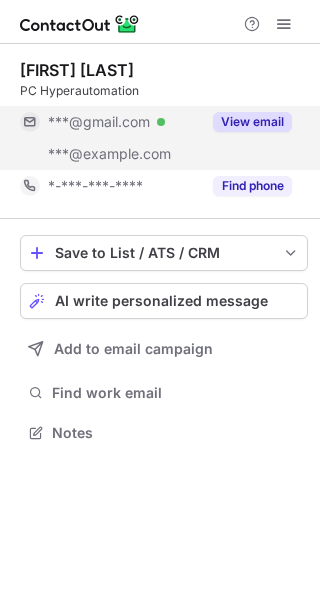 click on "View email" at bounding box center [252, 122] 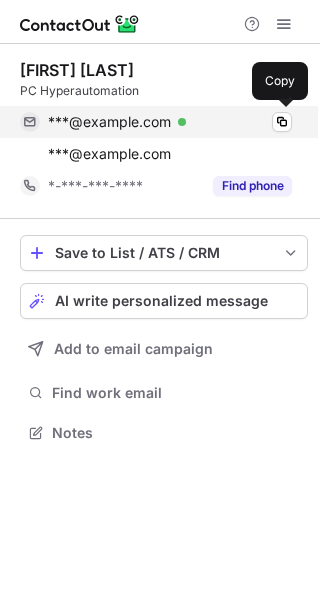click on "kokgareth@gmail.com" at bounding box center (109, 122) 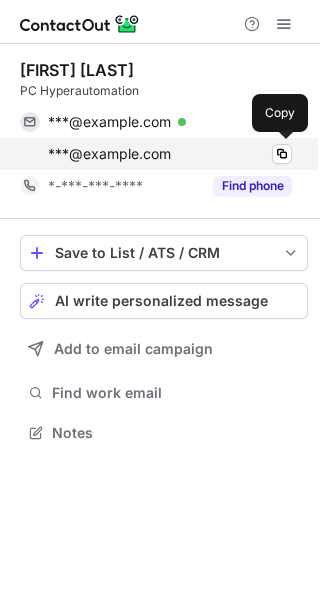 click on "gareth.kok@camelot-mc.com" at bounding box center (109, 154) 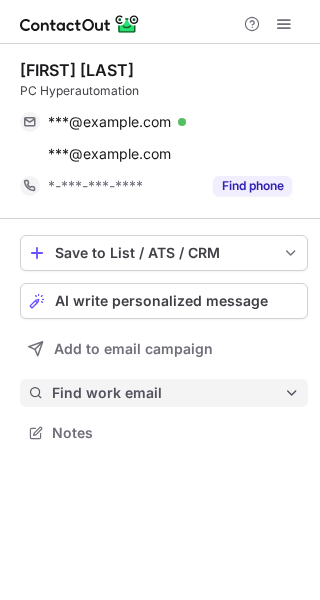 click on "Find work email" at bounding box center (168, 393) 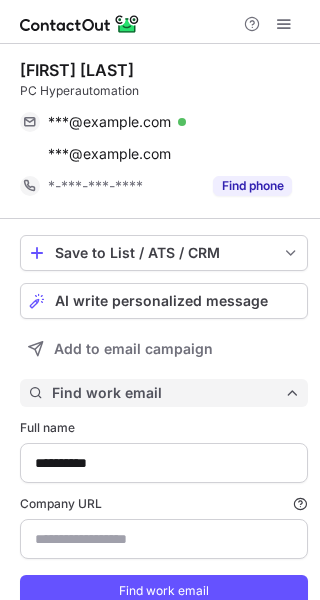 scroll, scrollTop: 74, scrollLeft: 0, axis: vertical 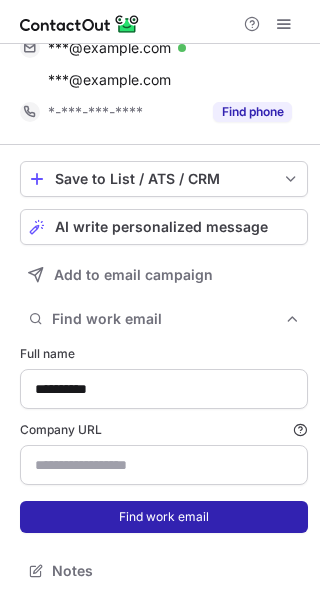 click on "Find work email" at bounding box center [164, 517] 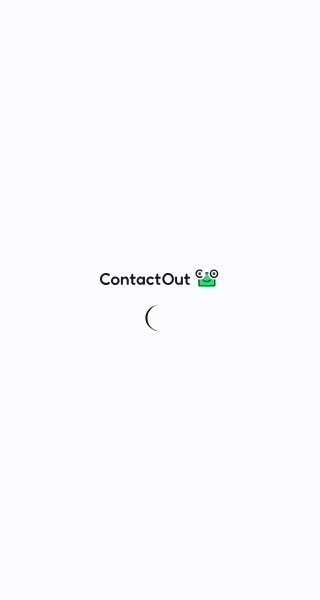 scroll, scrollTop: 0, scrollLeft: 0, axis: both 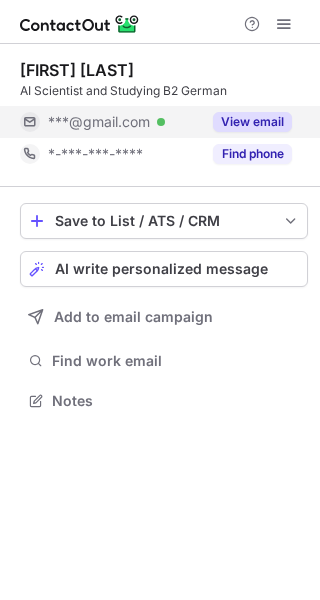 click on "View email" at bounding box center (252, 122) 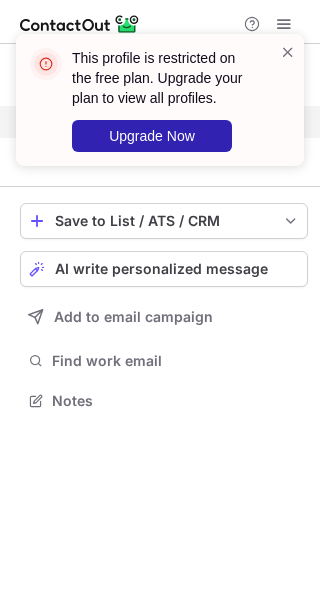 click on "Save to List / ATS / CRM List Select Lever Connect Greenhouse Connect Salesforce Connect Hubspot Connect Bullhorn Connect Zapier (100+ Applications) Connect Request a new integration AI write personalized message Add to email campaign Find work email Notes" at bounding box center (164, 309) 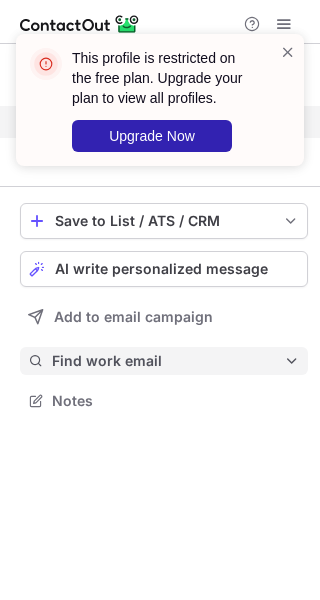 click on "Find work email" at bounding box center [168, 361] 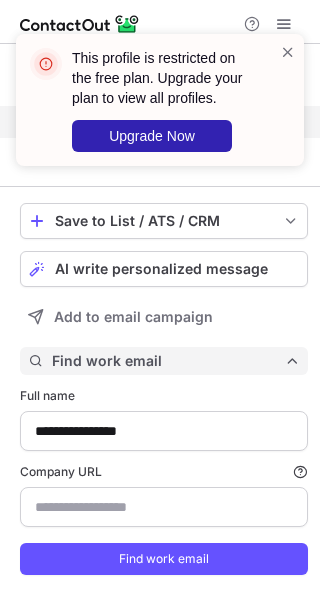 scroll, scrollTop: 10, scrollLeft: 10, axis: both 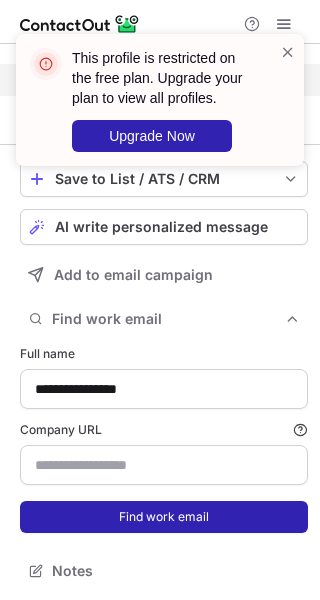 click on "Find work email" at bounding box center [164, 517] 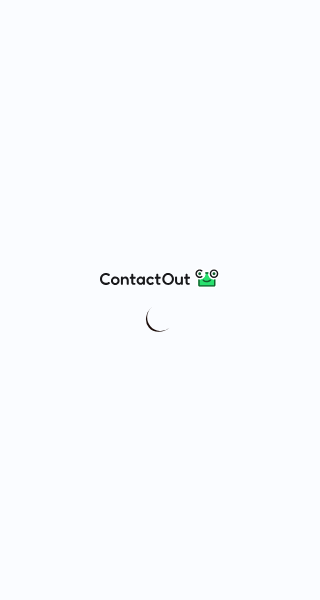 scroll, scrollTop: 0, scrollLeft: 0, axis: both 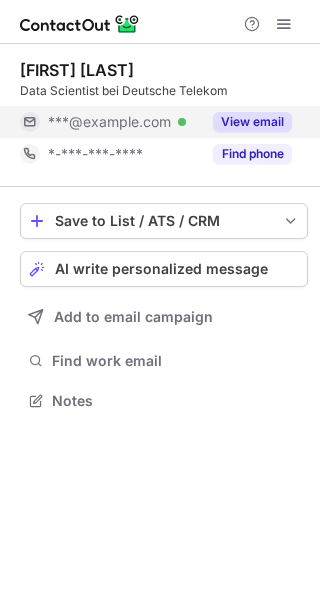click on "View email" at bounding box center (246, 122) 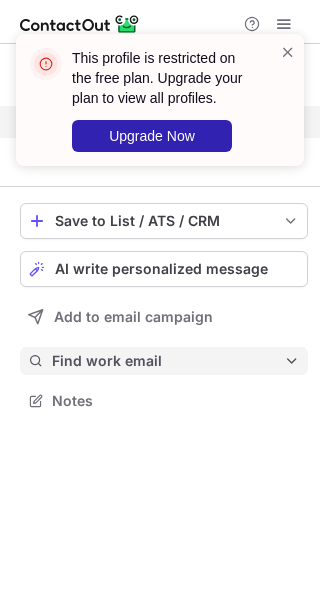 click on "Find work email" at bounding box center [168, 361] 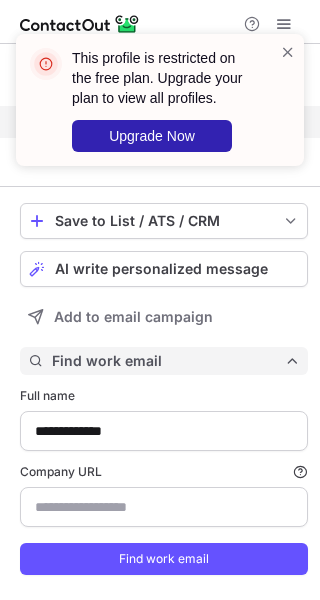 scroll, scrollTop: 10, scrollLeft: 10, axis: both 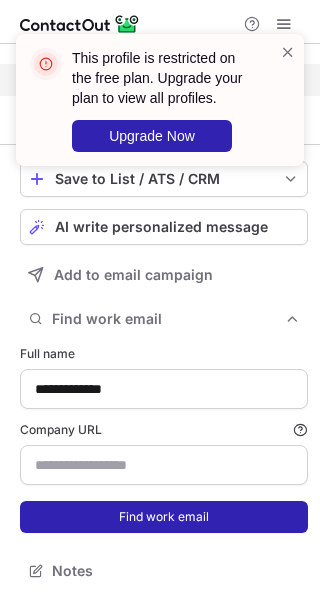 click on "Find work email" at bounding box center [164, 517] 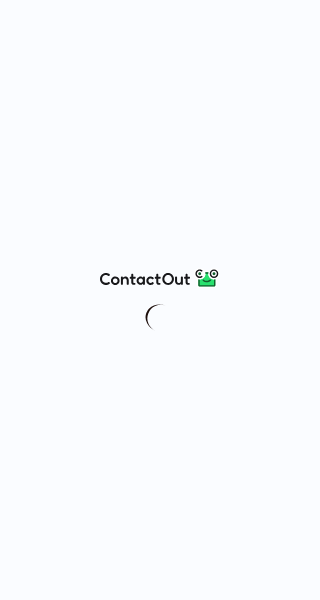 scroll, scrollTop: 0, scrollLeft: 0, axis: both 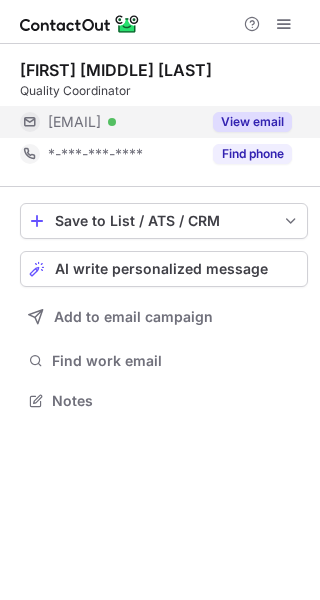 click on "View email" at bounding box center (252, 122) 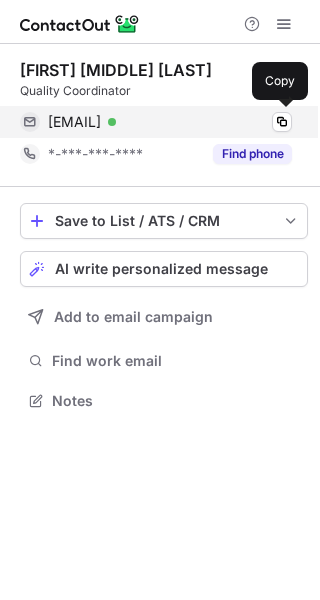 click on "dwallace@gmx.net" at bounding box center [74, 122] 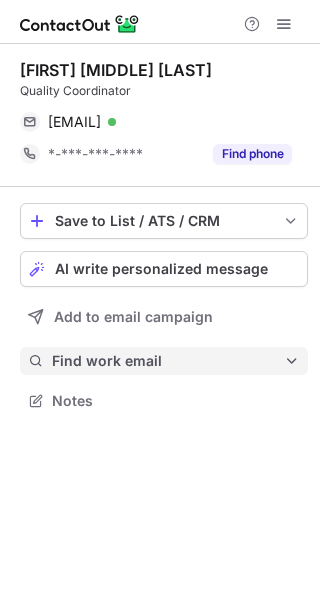 click on "Find work email" at bounding box center (164, 361) 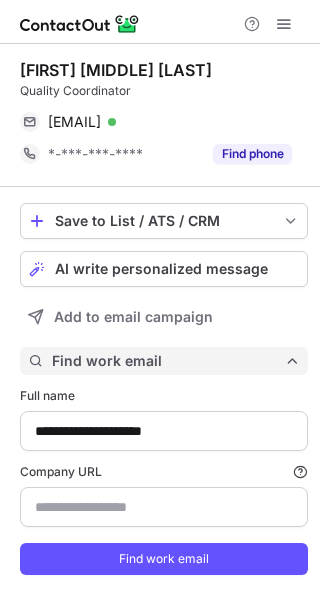 scroll, scrollTop: 42, scrollLeft: 0, axis: vertical 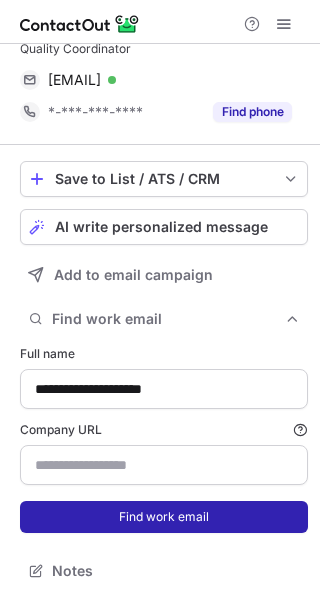 click on "Find work email" at bounding box center (164, 517) 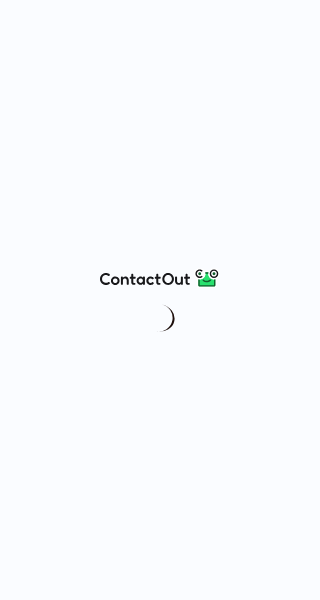 scroll, scrollTop: 0, scrollLeft: 0, axis: both 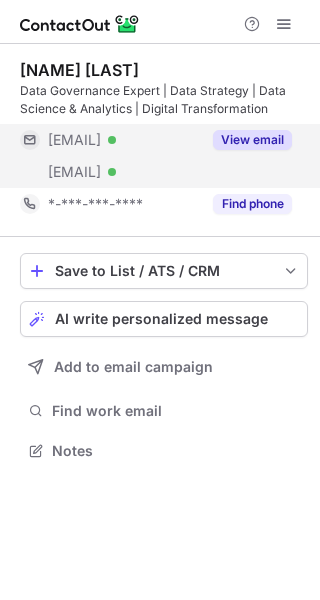 click on "View email" at bounding box center [252, 140] 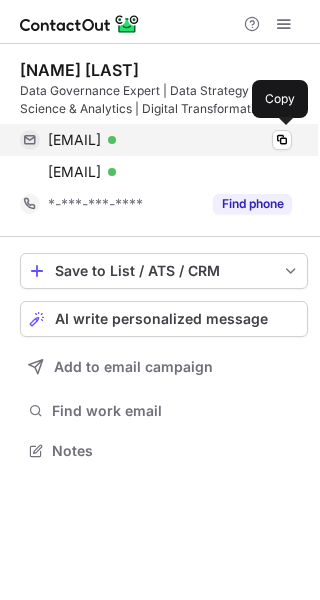 click on "dominik@bwittmann.de" at bounding box center (74, 140) 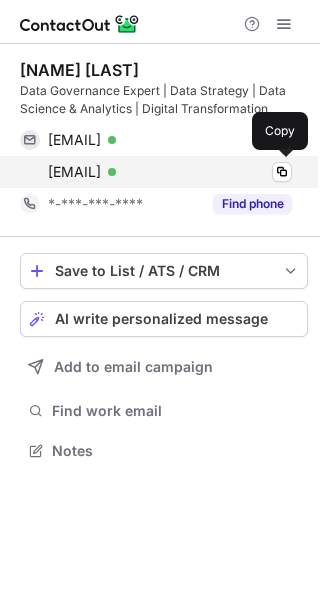 click on "dominik.wittmann@r-stahl.com Verified Copy" at bounding box center (156, 172) 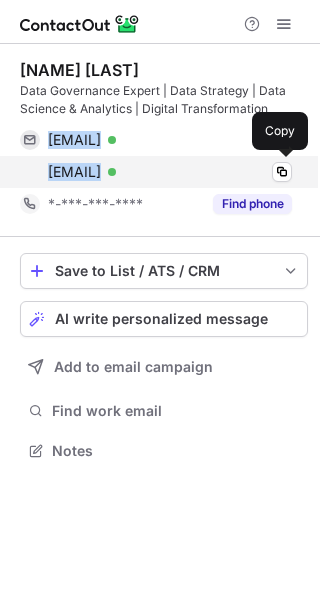 drag, startPoint x: 45, startPoint y: 133, endPoint x: 258, endPoint y: 169, distance: 216.02083 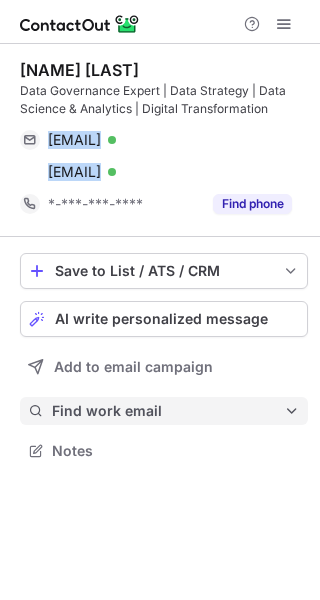 click on "Find work email" at bounding box center [168, 411] 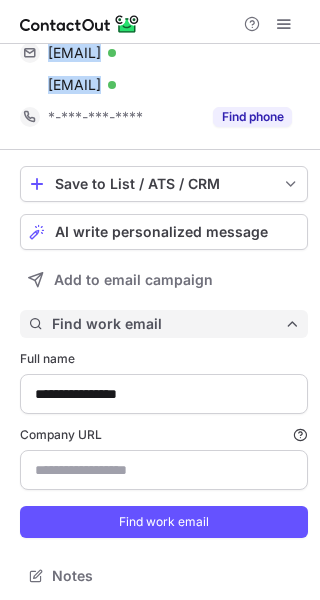scroll, scrollTop: 92, scrollLeft: 0, axis: vertical 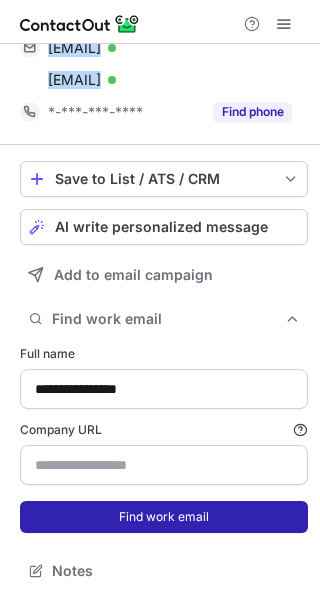 click on "Find work email" at bounding box center [164, 517] 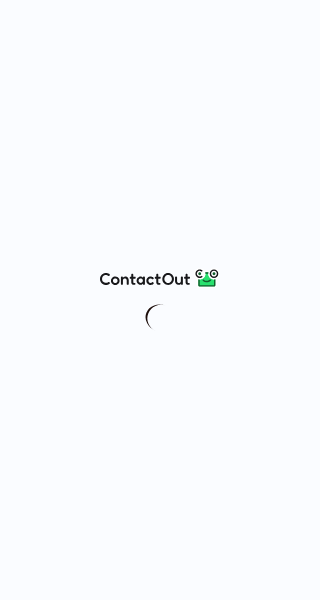 scroll, scrollTop: 0, scrollLeft: 0, axis: both 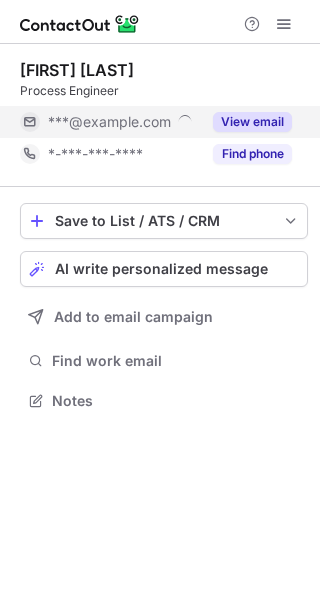 click on "View email" at bounding box center (252, 122) 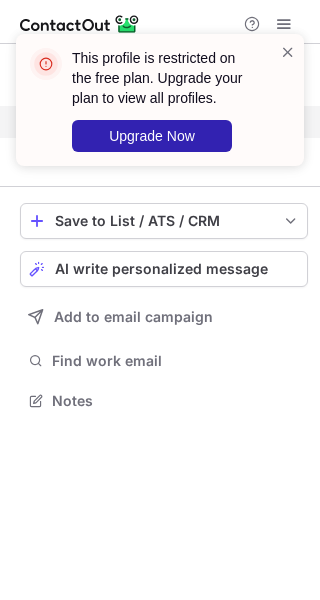 click on "Save to List / ATS / CRM List Select Lever Connect Greenhouse Connect Salesforce Connect Hubspot Connect Bullhorn Connect Zapier (100+ Applications) Connect Request a new integration AI write personalized message Add to email campaign Find work email Notes" at bounding box center (164, 309) 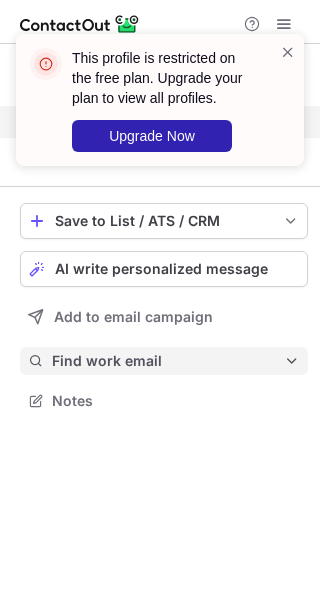 click on "Find work email" at bounding box center (168, 361) 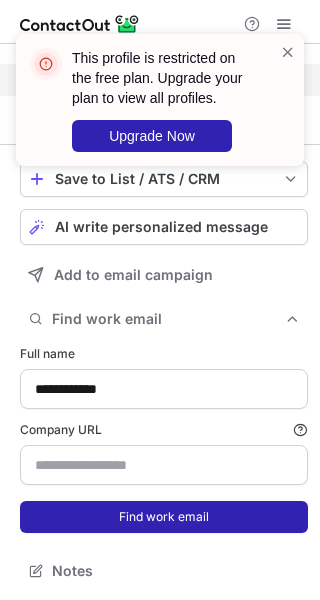 click on "Find work email" at bounding box center [164, 517] 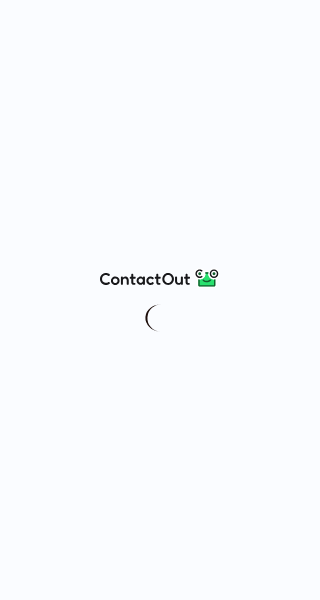 scroll, scrollTop: 0, scrollLeft: 0, axis: both 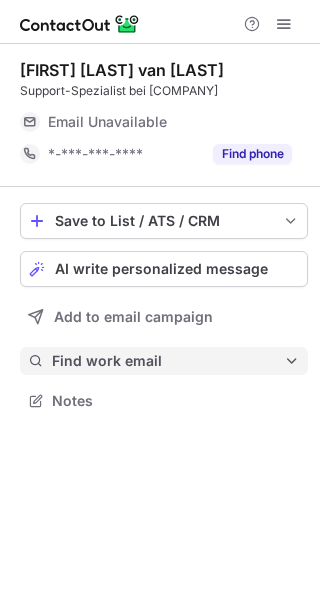 click on "Find work email" at bounding box center (168, 361) 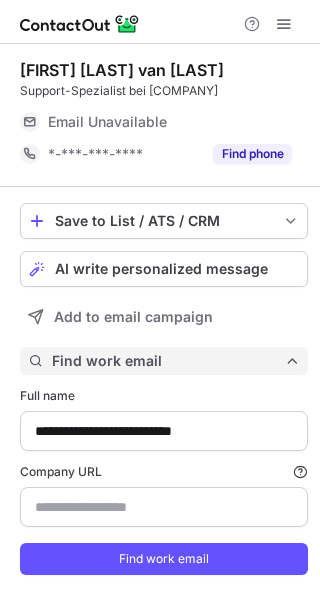 scroll, scrollTop: 42, scrollLeft: 0, axis: vertical 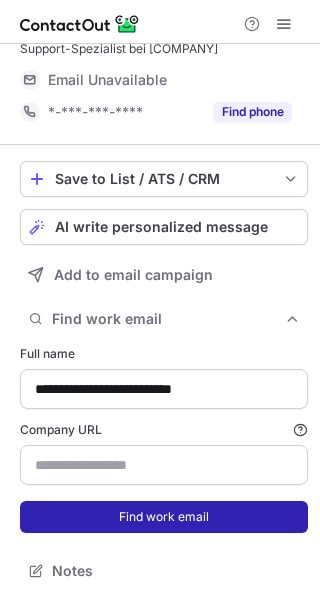 click on "Find work email" at bounding box center [164, 517] 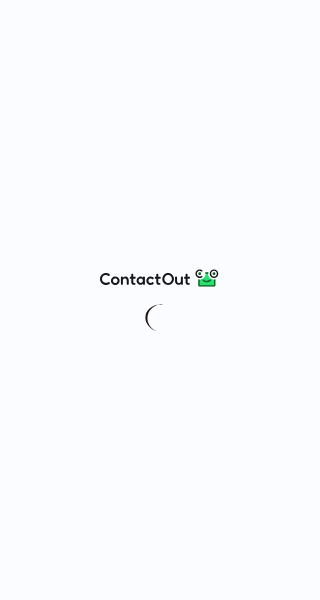 scroll, scrollTop: 0, scrollLeft: 0, axis: both 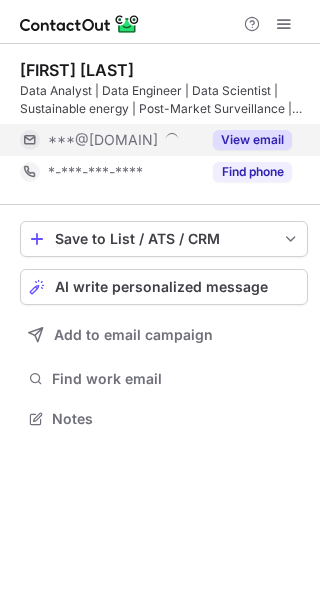 click on "View email" at bounding box center [252, 140] 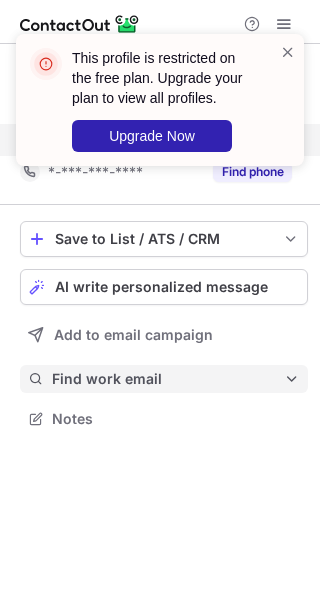 click on "Find work email" at bounding box center (168, 379) 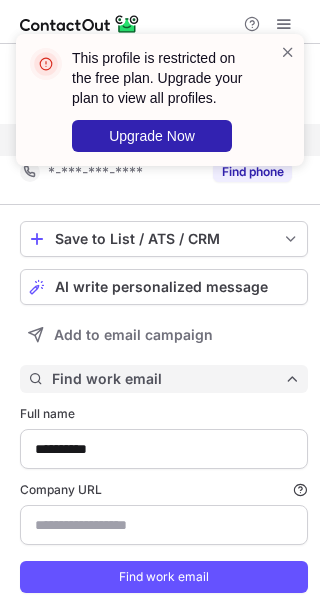 scroll, scrollTop: 60, scrollLeft: 0, axis: vertical 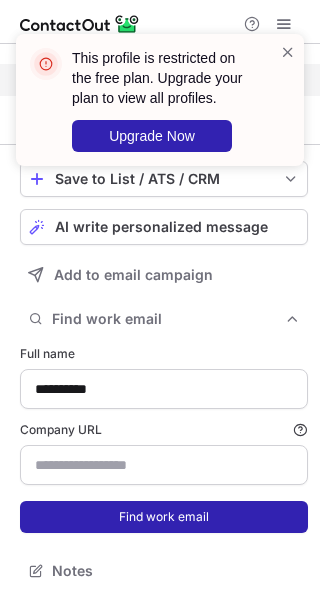 click on "Find work email" at bounding box center (164, 517) 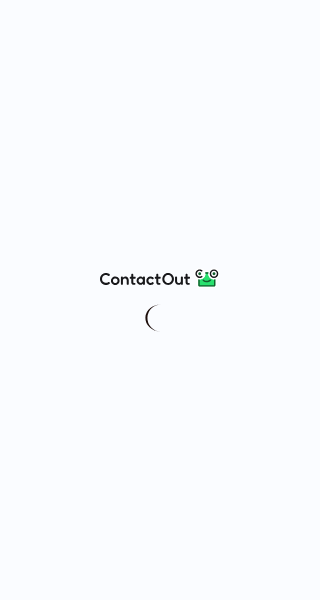 scroll, scrollTop: 0, scrollLeft: 0, axis: both 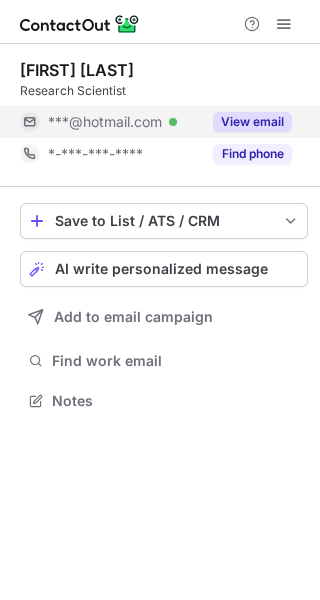 click on "View email" at bounding box center (252, 122) 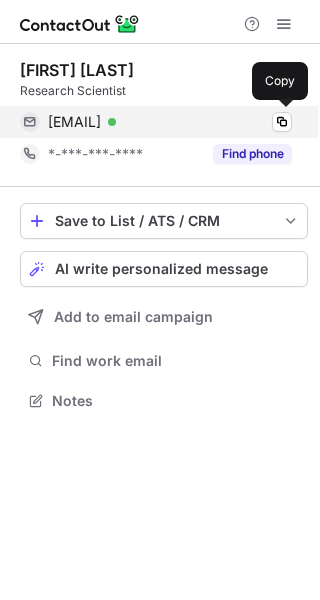 click on "honorataropiak@hotmail.com" at bounding box center [74, 122] 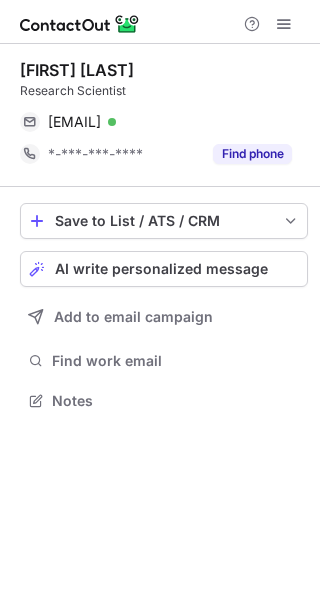 click on "Save to List / ATS / CRM List Select Lever Connect Greenhouse Connect Salesforce Connect Hubspot Connect Bullhorn Connect Zapier (100+ Applications) Connect Request a new integration AI write personalized message Add to email campaign Find work email Notes" at bounding box center [164, 309] 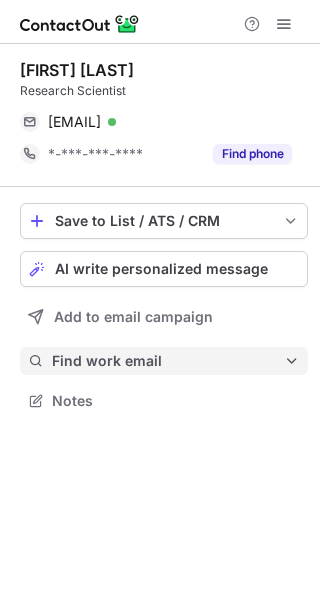 click on "Find work email" at bounding box center [168, 361] 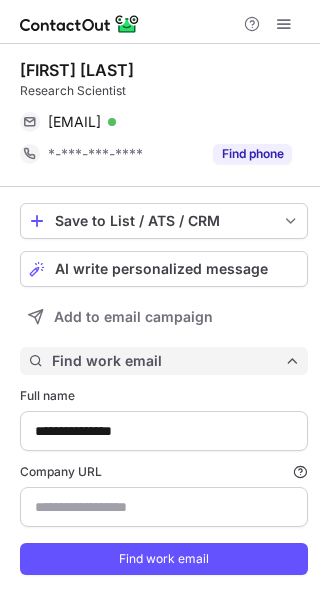 scroll, scrollTop: 10, scrollLeft: 10, axis: both 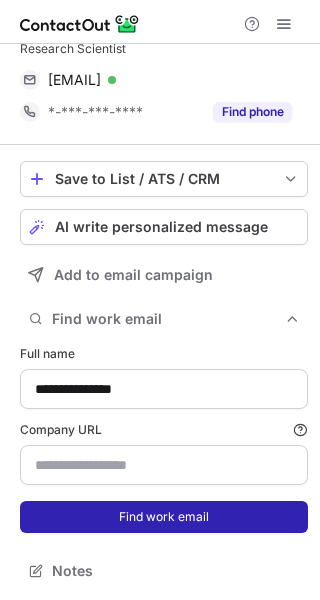click on "Find work email" at bounding box center [164, 517] 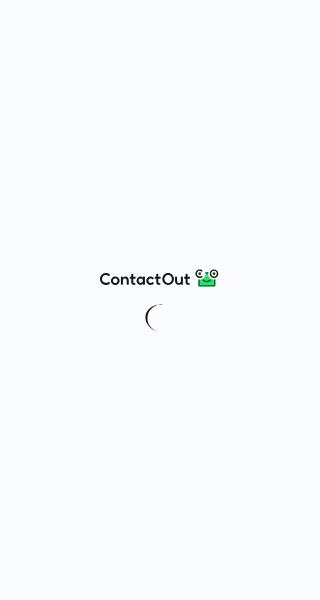 scroll, scrollTop: 0, scrollLeft: 0, axis: both 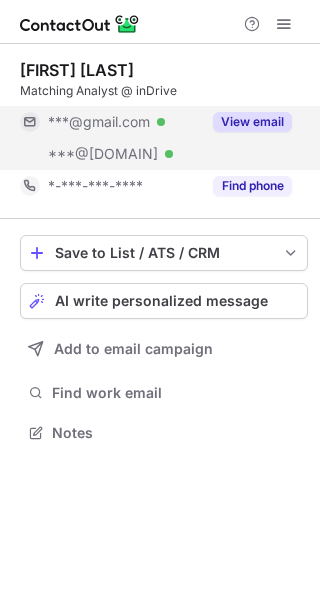 click on "View email" at bounding box center [252, 122] 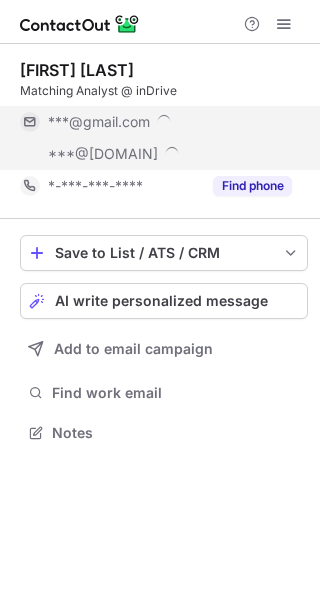scroll, scrollTop: 10, scrollLeft: 10, axis: both 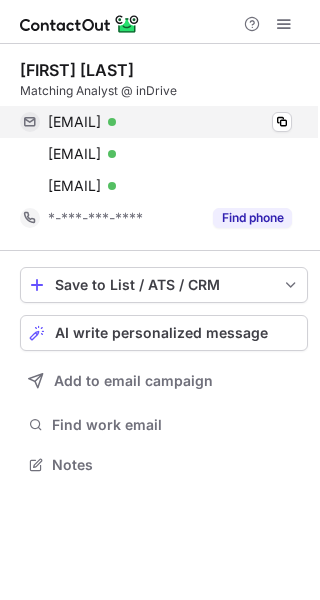 click on "glebrwl@gmail.com Verified Copy" at bounding box center (156, 122) 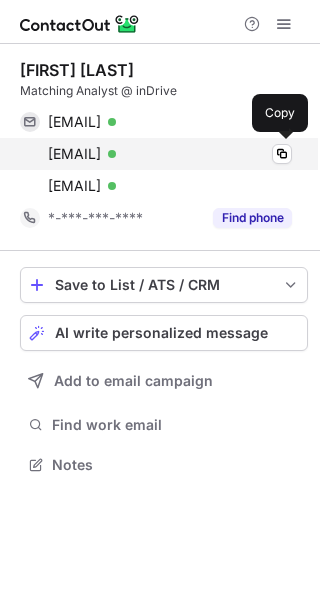click on "gtrokhov@babbel.com" at bounding box center [74, 154] 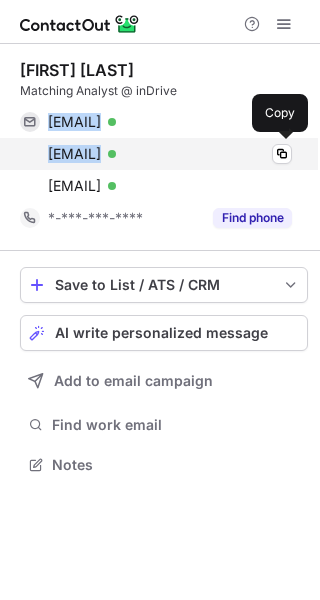 drag, startPoint x: 43, startPoint y: 123, endPoint x: 211, endPoint y: 159, distance: 171.81386 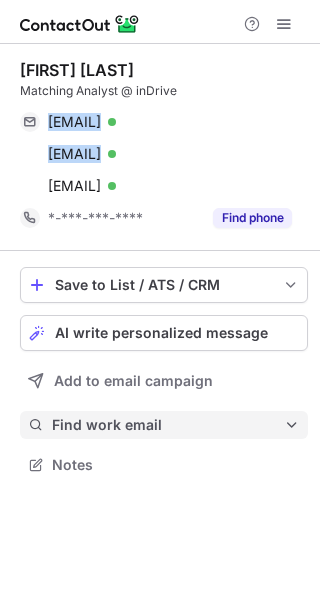 click on "Find work email" at bounding box center (168, 425) 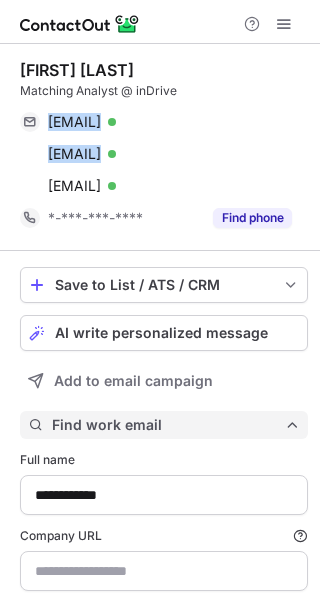 scroll, scrollTop: 10, scrollLeft: 10, axis: both 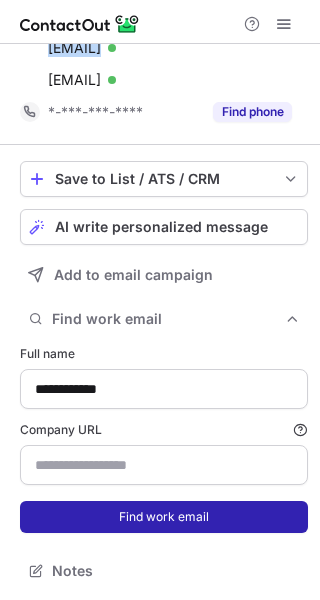 click on "Find work email" at bounding box center [164, 517] 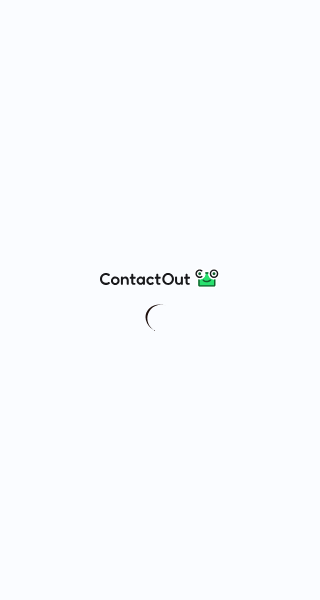 scroll, scrollTop: 0, scrollLeft: 0, axis: both 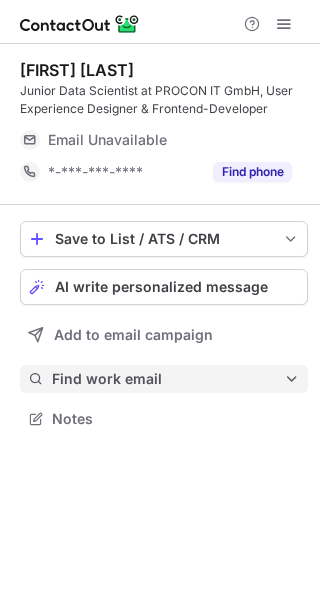 click on "Find work email" at bounding box center [168, 379] 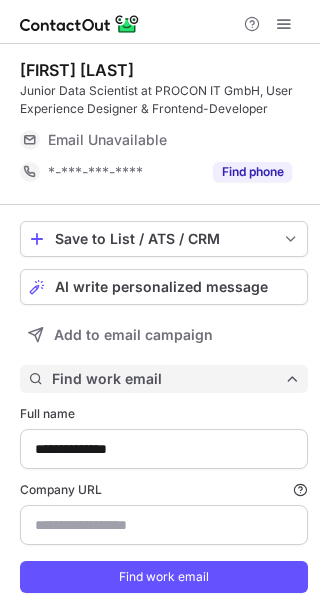 scroll, scrollTop: 10, scrollLeft: 10, axis: both 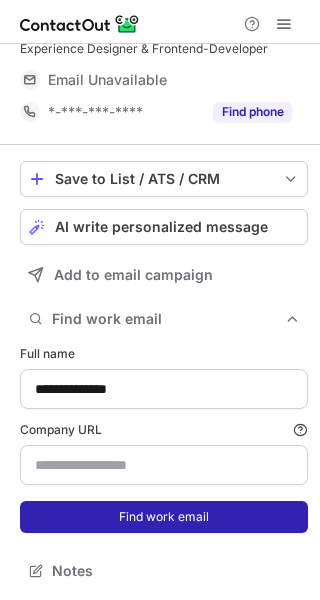 click on "Find work email" at bounding box center (164, 517) 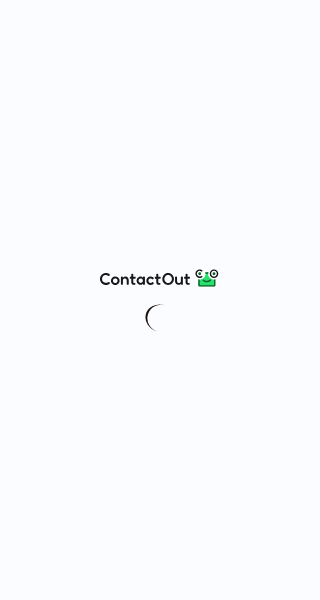 scroll, scrollTop: 0, scrollLeft: 0, axis: both 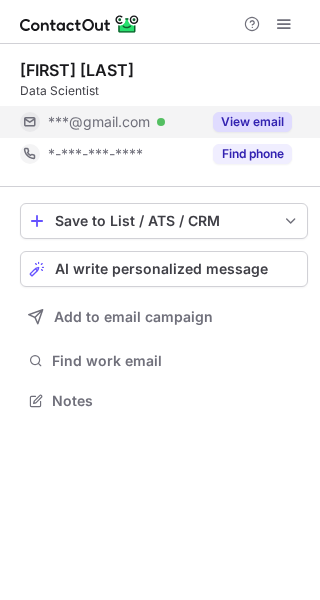 click on "View email" at bounding box center (246, 122) 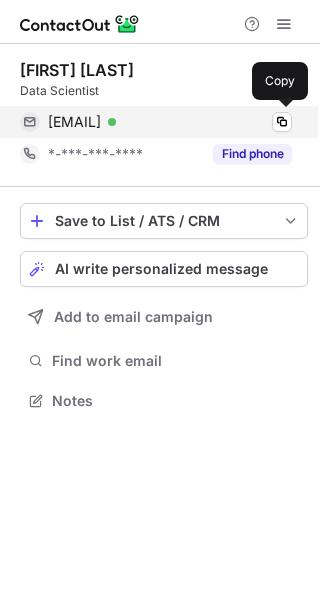 click on "krisiafezolli@gmail.com" at bounding box center [74, 122] 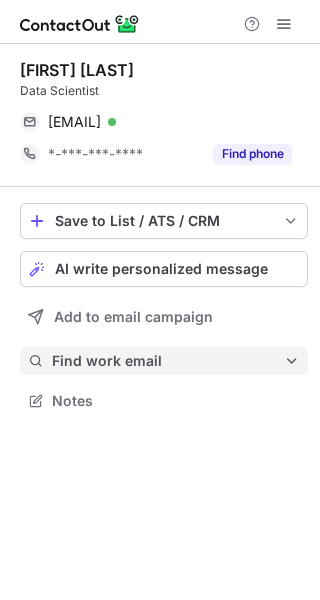 click on "Find work email" at bounding box center [164, 361] 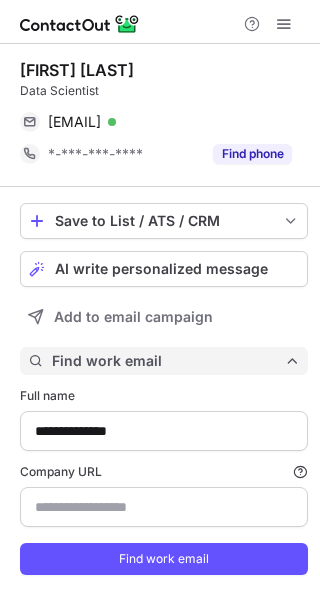 scroll, scrollTop: 42, scrollLeft: 0, axis: vertical 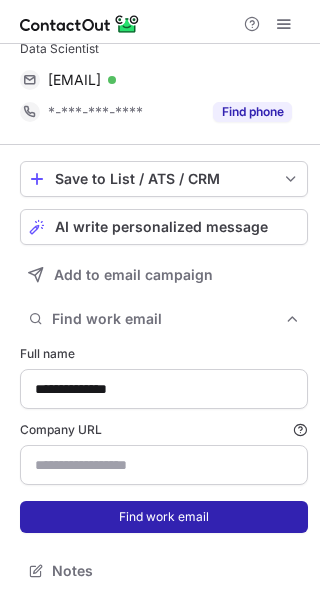 click on "Find work email" at bounding box center [164, 517] 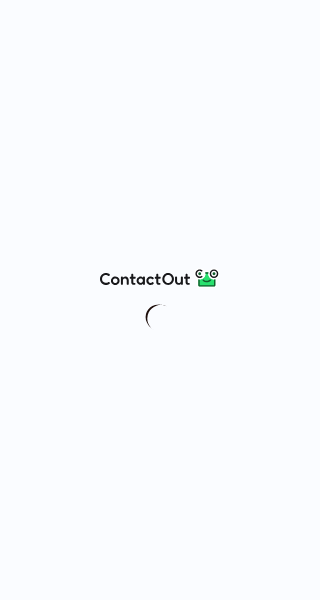 scroll, scrollTop: 0, scrollLeft: 0, axis: both 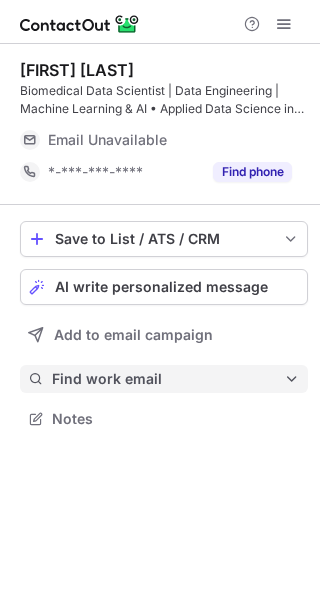 click on "Find work email" at bounding box center (168, 379) 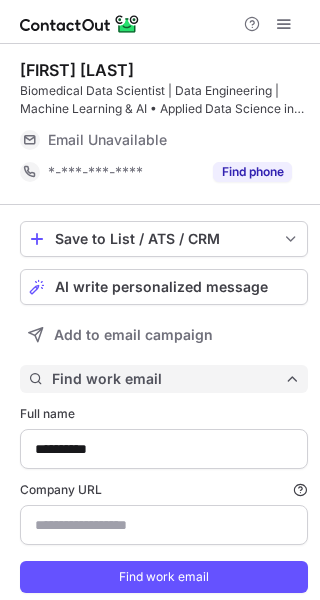 scroll, scrollTop: 10, scrollLeft: 10, axis: both 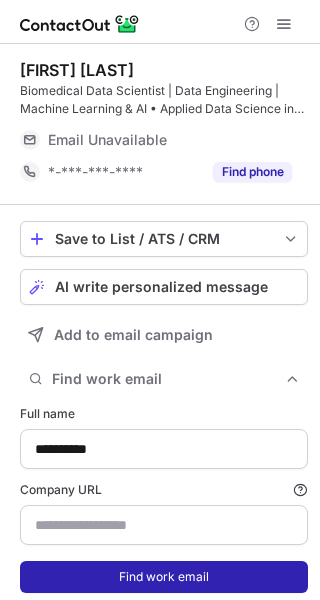 click on "Find work email" at bounding box center [164, 577] 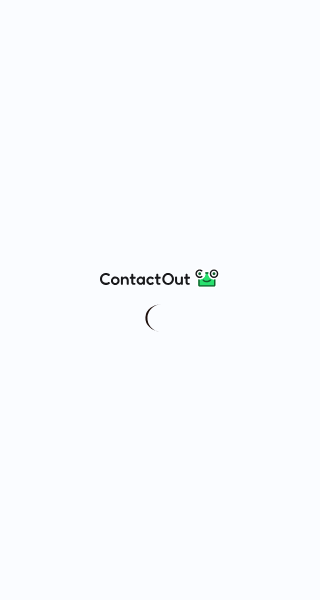 scroll, scrollTop: 0, scrollLeft: 0, axis: both 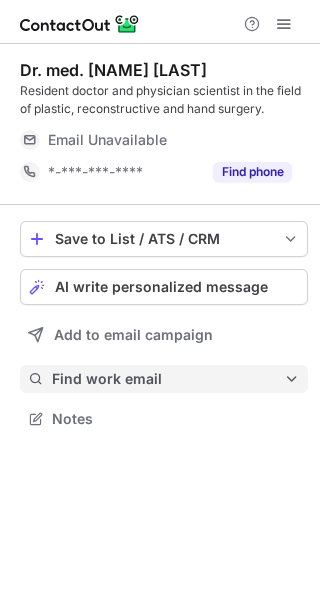 click on "Find work email" at bounding box center [168, 379] 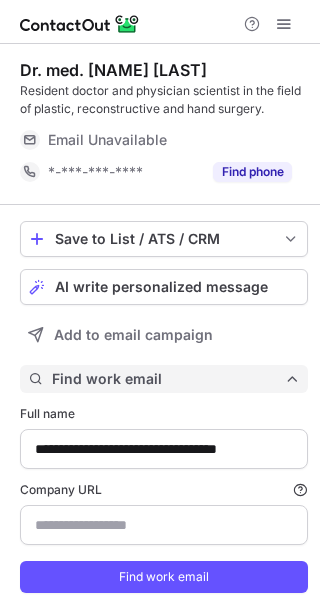 scroll, scrollTop: 10, scrollLeft: 10, axis: both 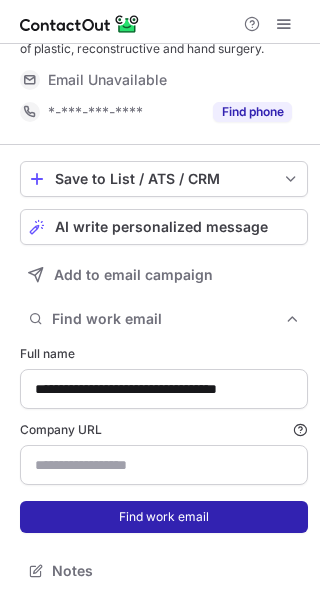 click on "Find work email" at bounding box center [164, 517] 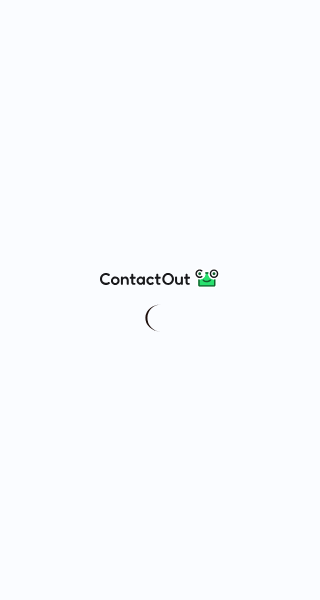 scroll, scrollTop: 0, scrollLeft: 0, axis: both 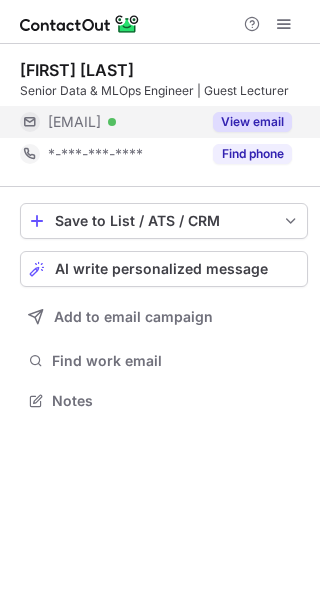 click on "View email" at bounding box center [252, 122] 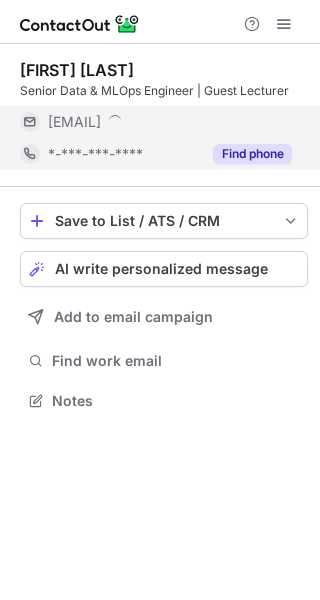 scroll, scrollTop: 10, scrollLeft: 10, axis: both 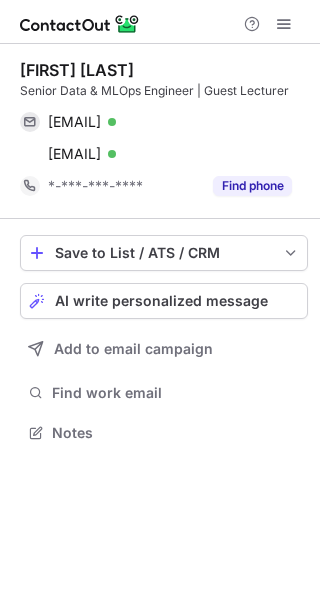 click on "Marco Perini Senior Data & MLOps Engineer | Guest Lecturer marco.perini@ue-germany.com Verified Copy marco.perini@ue-germany.com Verified Copy *-***-***-**** Find phone" at bounding box center (164, 131) 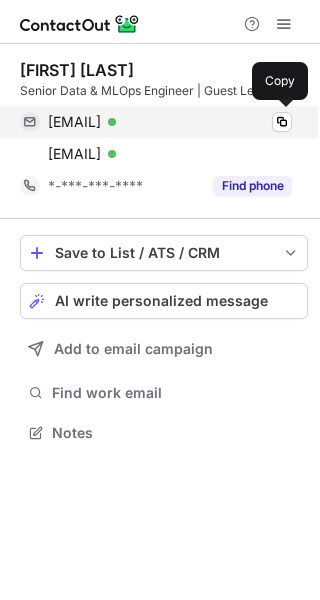 click on "marco.perini@ue-germany.com Verified Copy" at bounding box center (156, 122) 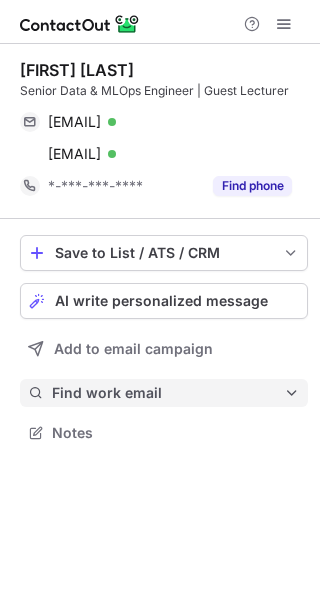 click on "Find work email" at bounding box center (164, 393) 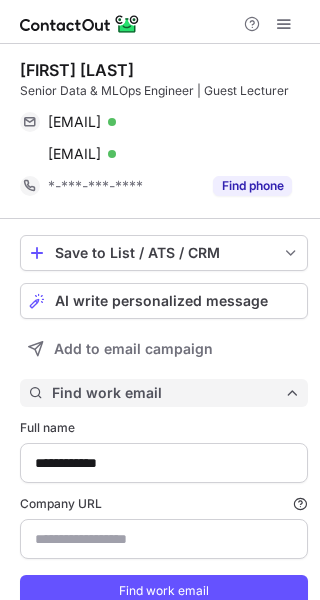 scroll, scrollTop: 10, scrollLeft: 10, axis: both 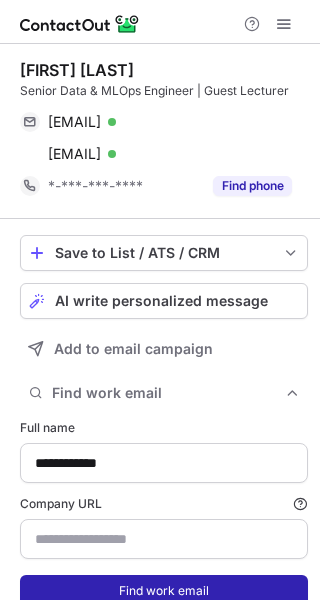 click on "Find work email" at bounding box center [164, 591] 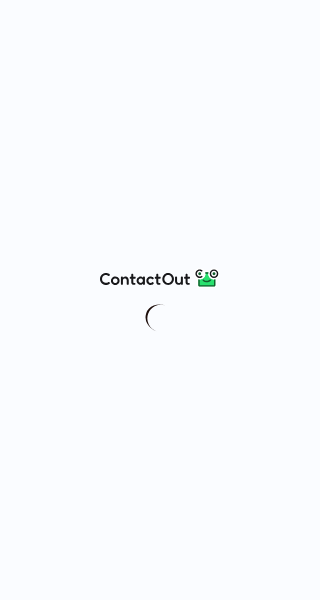 scroll, scrollTop: 0, scrollLeft: 0, axis: both 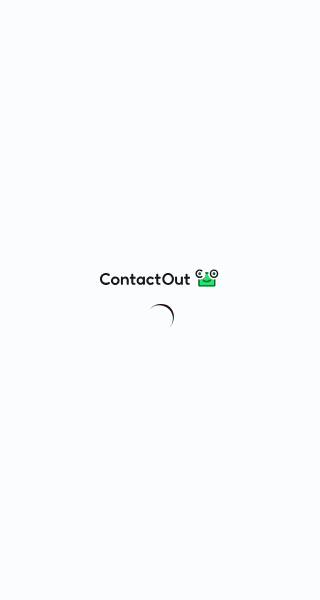 click at bounding box center (160, 300) 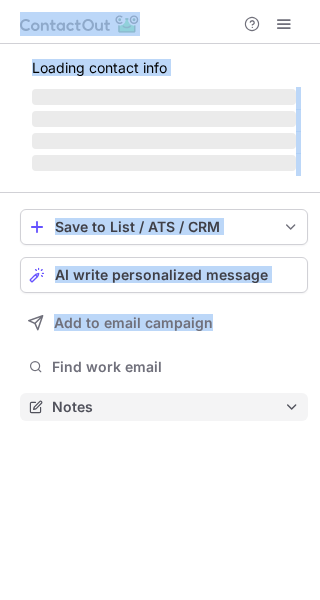 scroll, scrollTop: 10, scrollLeft: 10, axis: both 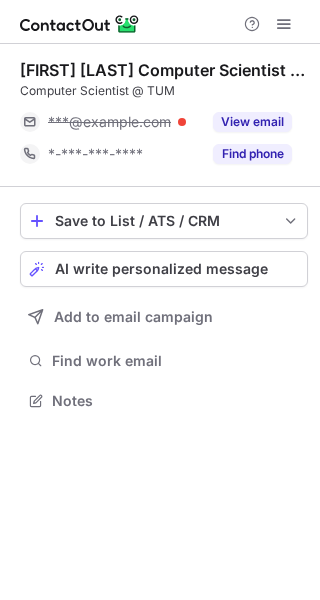 click on "[FIRST] [LAST] Computer Scientist  @ TUM ***@example.com View email *-***-***-**** Find phone Save to List / ATS / CRM List Select Lever Connect Greenhouse Connect Salesforce Connect Hubspot Connect Bullhorn Connect Zapier (100+ Applications) Connect Request a new integration AI write personalized message Add to email campaign Find work email Notes" at bounding box center [160, 322] 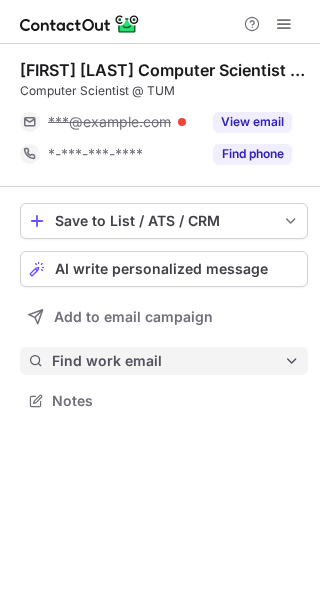 click on "Find work email" at bounding box center (168, 361) 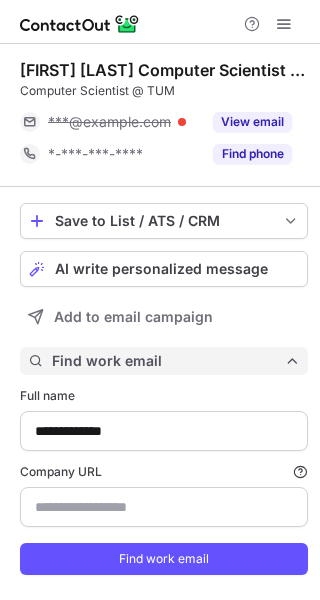 scroll, scrollTop: 10, scrollLeft: 10, axis: both 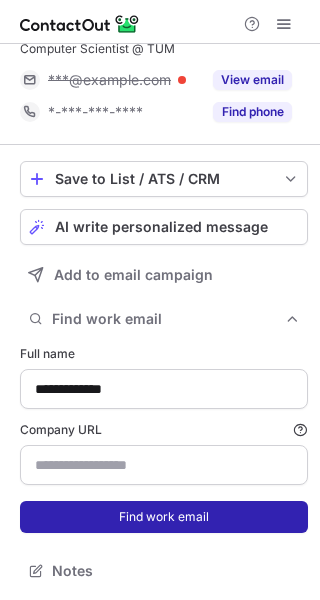 click on "Find work email" at bounding box center (164, 517) 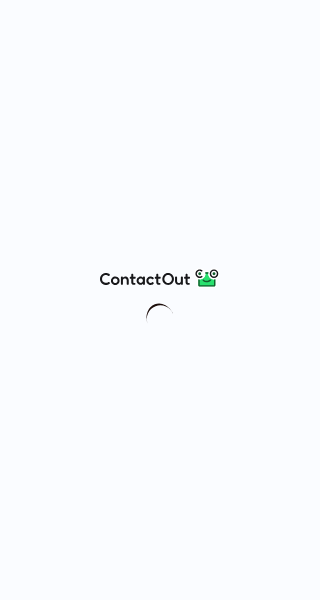 scroll, scrollTop: 0, scrollLeft: 0, axis: both 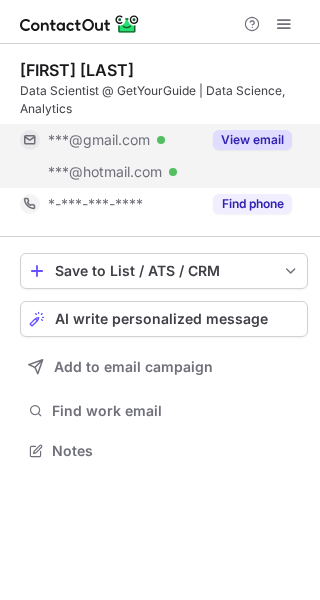 click on "View email" at bounding box center [252, 140] 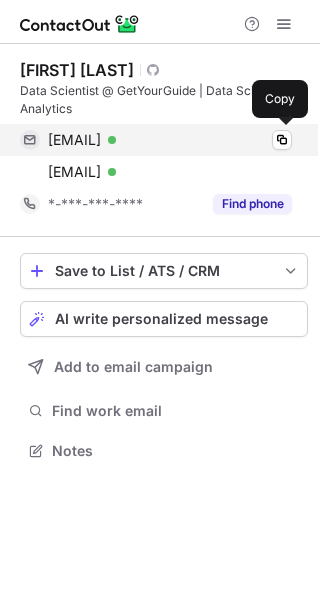 click on "danielkeske@gmail.com" at bounding box center (74, 140) 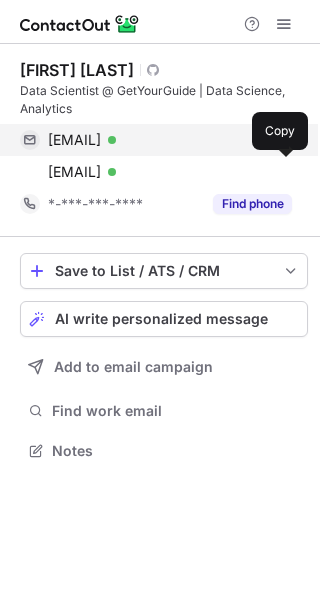 drag, startPoint x: 170, startPoint y: 176, endPoint x: 224, endPoint y: 138, distance: 66.0303 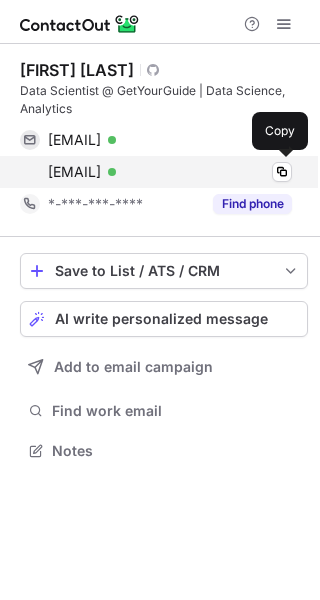 click on "danielkeske@hotmail.com" at bounding box center [74, 172] 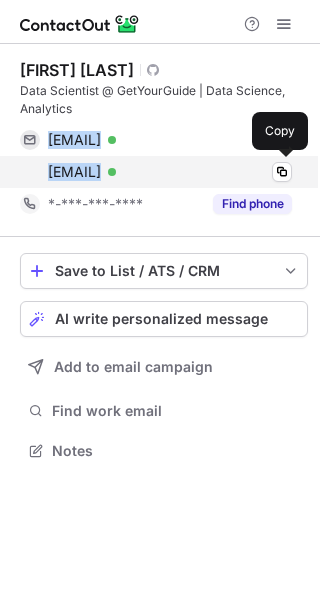 drag, startPoint x: 44, startPoint y: 142, endPoint x: 241, endPoint y: 178, distance: 200.26233 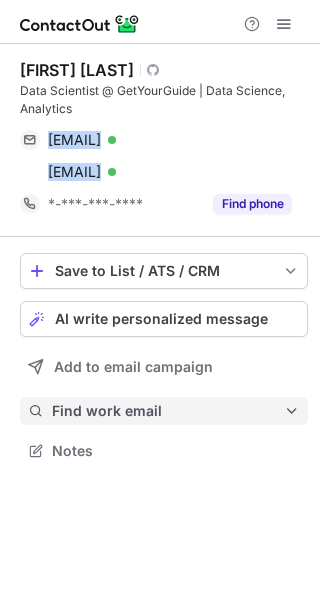 click on "Find work email" at bounding box center [164, 411] 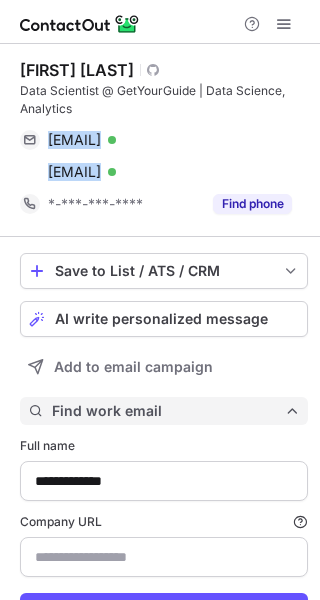 scroll, scrollTop: 10, scrollLeft: 10, axis: both 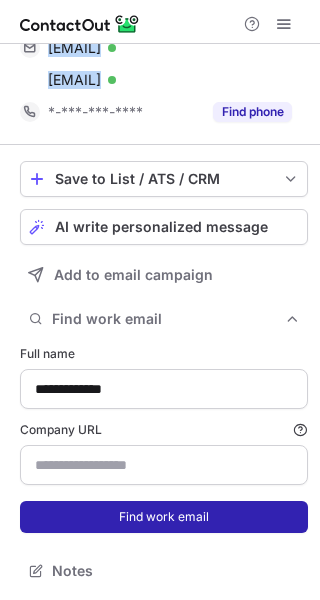 click on "Find work email" at bounding box center (164, 517) 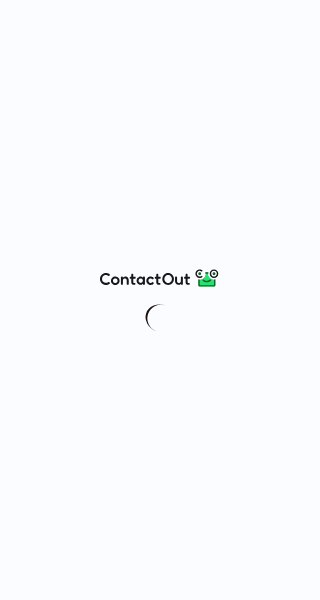 scroll, scrollTop: 0, scrollLeft: 0, axis: both 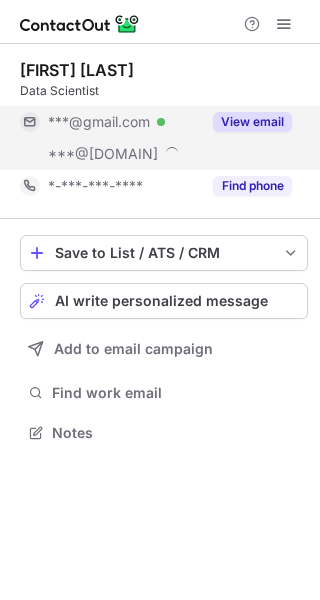 click on "View email" at bounding box center (252, 122) 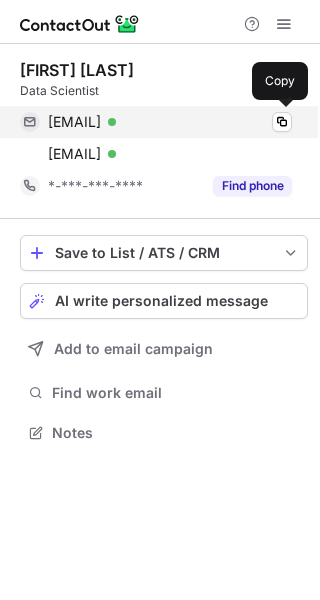 click on "omaliszewska97@gmail.com" at bounding box center (74, 122) 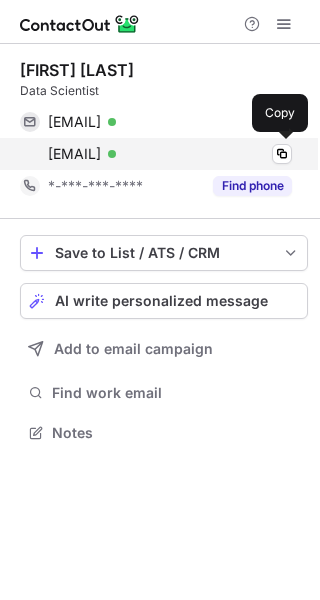 click on "aleksandra@localiser.de" at bounding box center [74, 154] 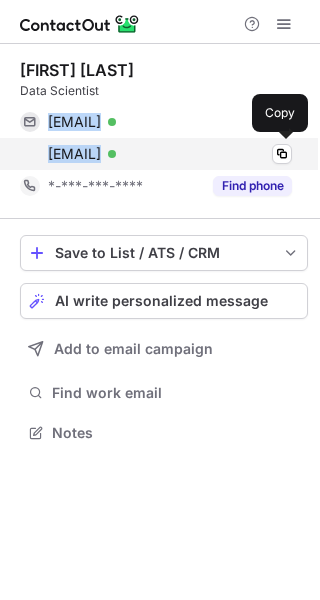 drag, startPoint x: 46, startPoint y: 118, endPoint x: 229, endPoint y: 156, distance: 186.90372 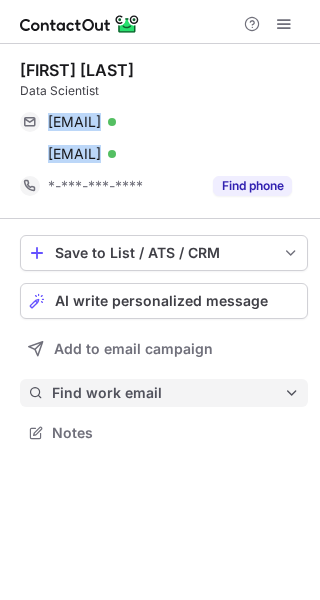 click on "Find work email" at bounding box center (168, 393) 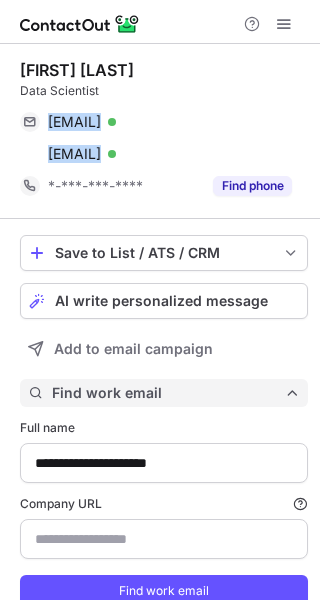 scroll, scrollTop: 10, scrollLeft: 10, axis: both 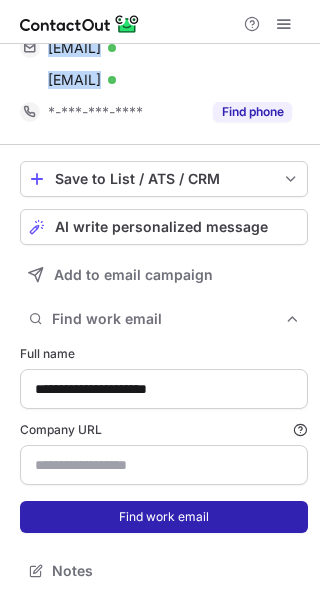 click on "Find work email" at bounding box center [164, 517] 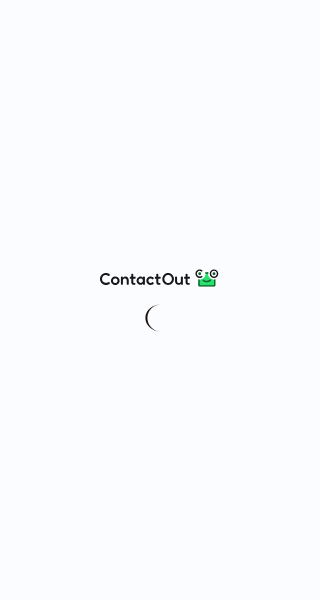 scroll, scrollTop: 0, scrollLeft: 0, axis: both 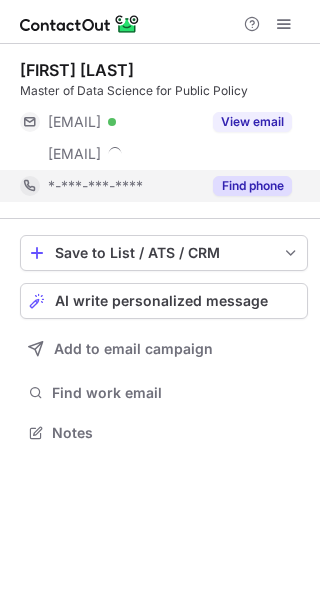 drag, startPoint x: 282, startPoint y: 122, endPoint x: 192, endPoint y: 185, distance: 109.859 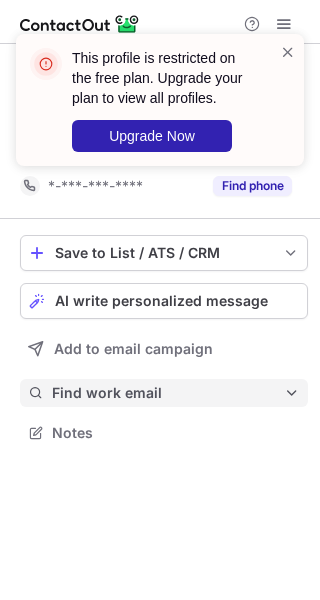 click on "Find work email" at bounding box center (168, 393) 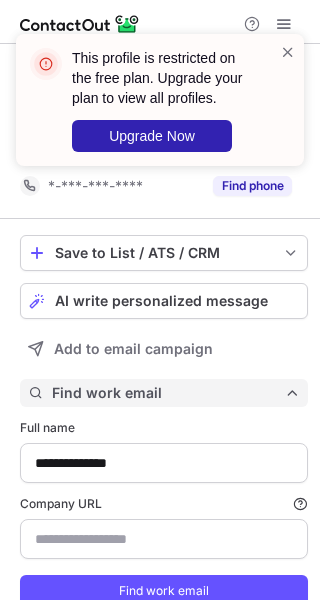 scroll, scrollTop: 10, scrollLeft: 10, axis: both 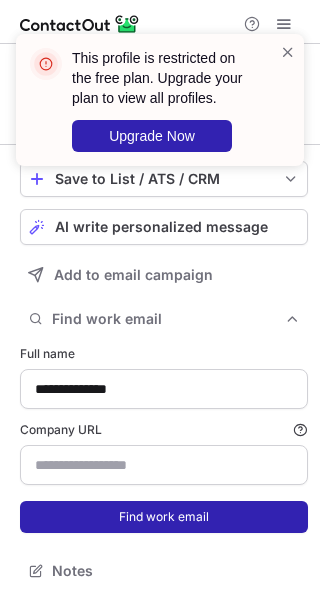 click on "Find work email" at bounding box center [164, 517] 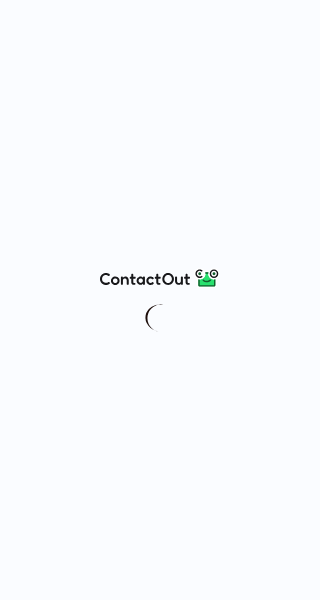 scroll, scrollTop: 0, scrollLeft: 0, axis: both 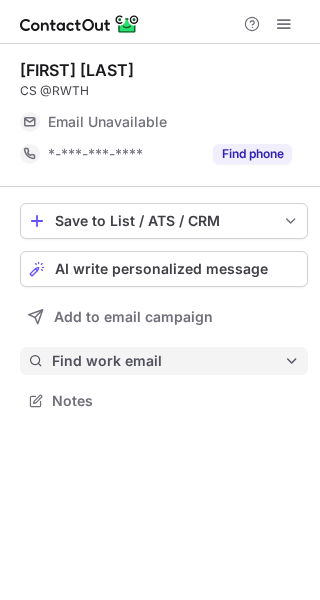 click on "Find work email" at bounding box center [164, 361] 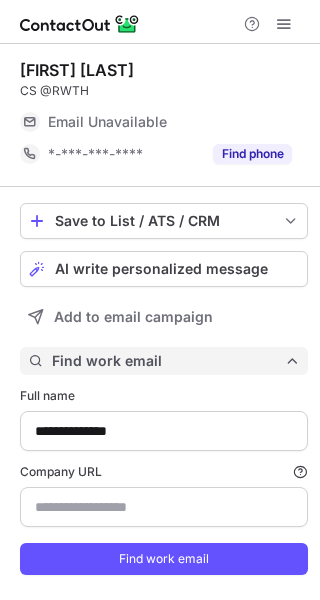 scroll, scrollTop: 42, scrollLeft: 0, axis: vertical 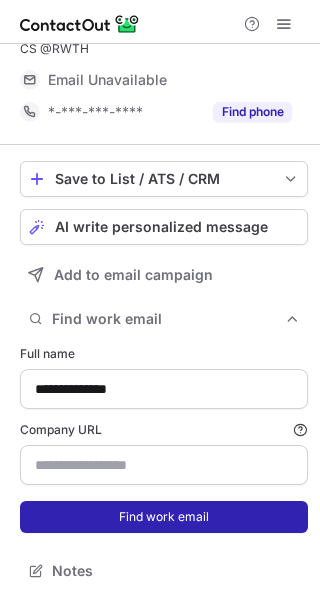 click on "Find work email" at bounding box center [164, 517] 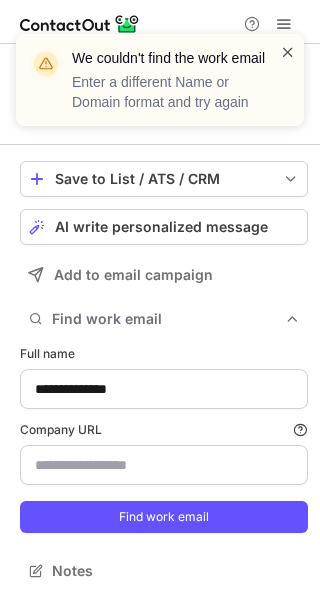 click at bounding box center (288, 52) 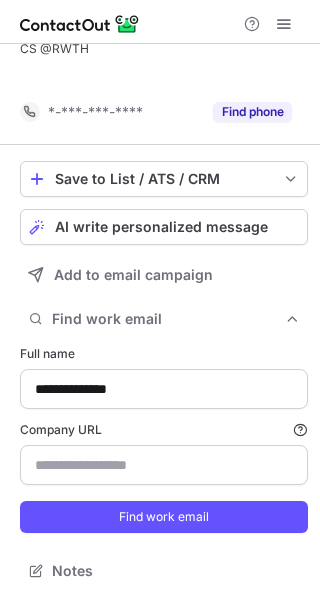 scroll, scrollTop: 566, scrollLeft: 306, axis: both 